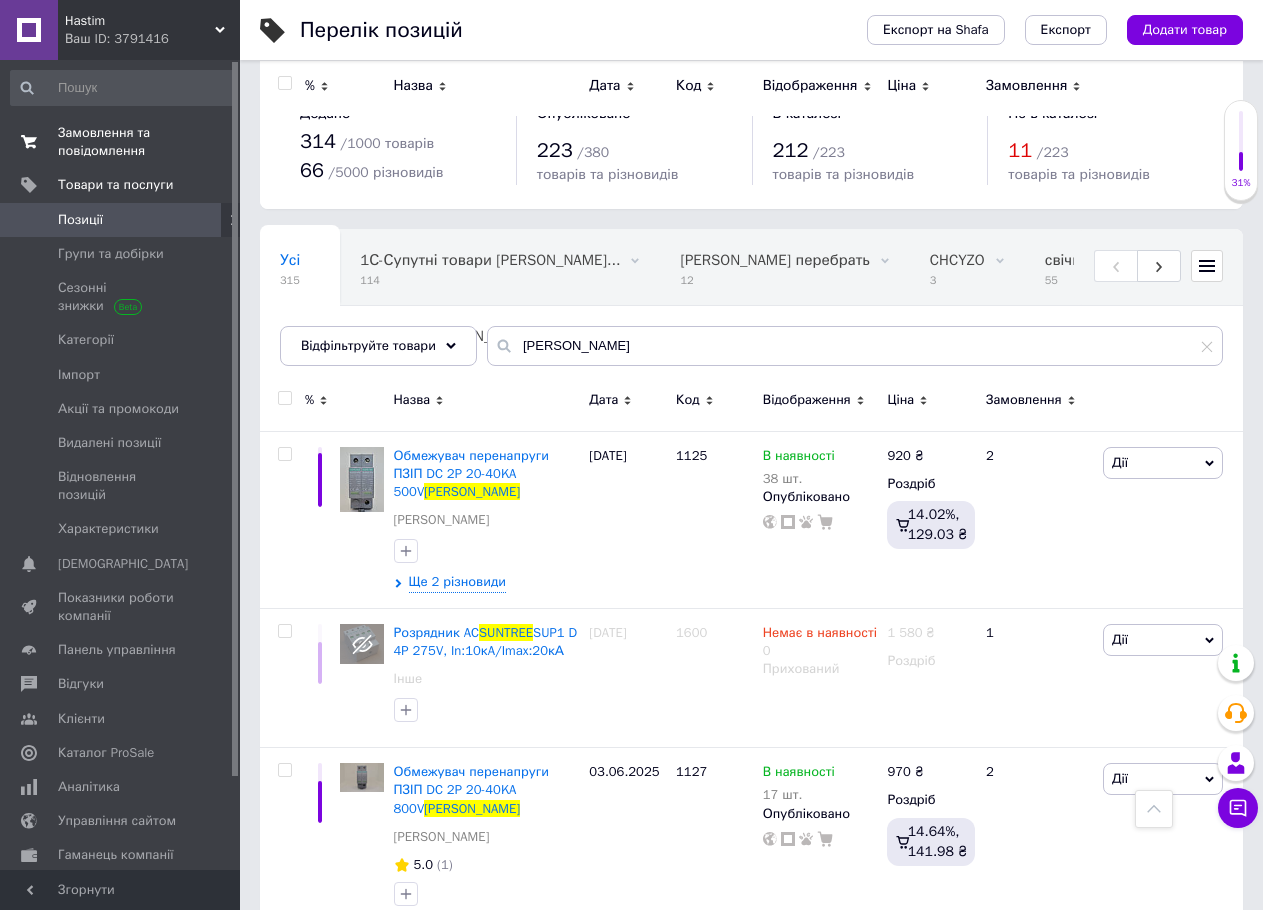 scroll, scrollTop: 600, scrollLeft: 0, axis: vertical 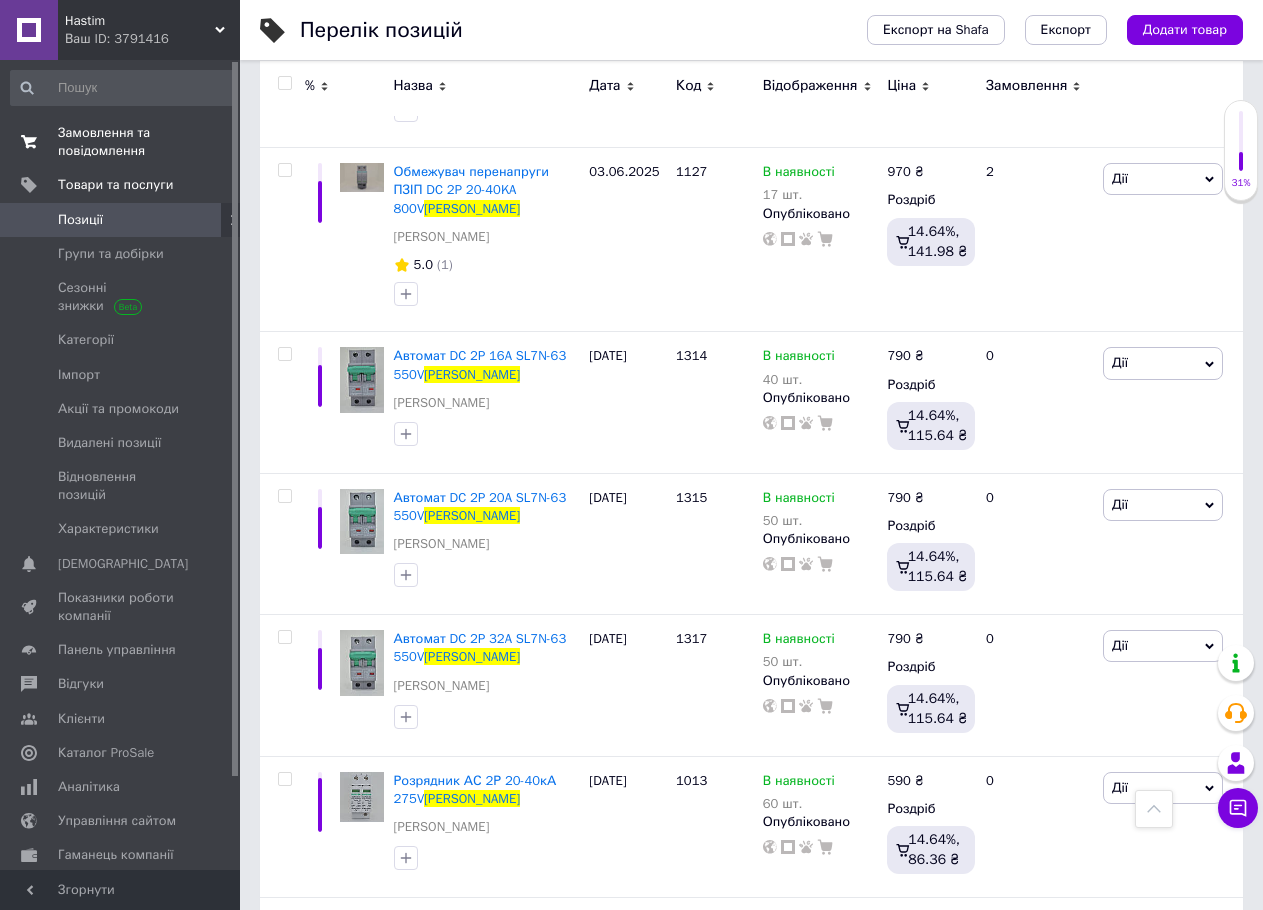 click on "Замовлення та повідомлення" at bounding box center (121, 142) 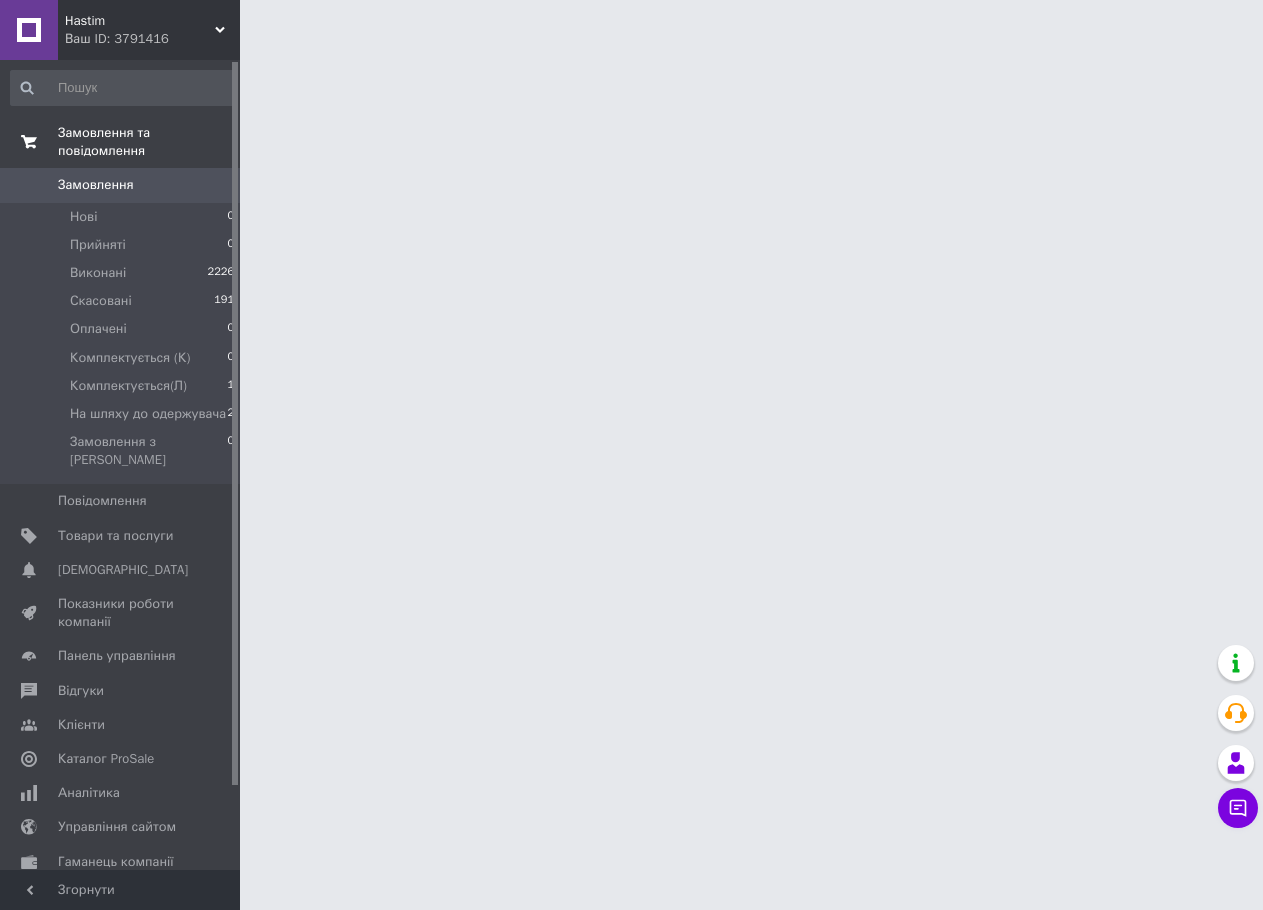 scroll, scrollTop: 0, scrollLeft: 0, axis: both 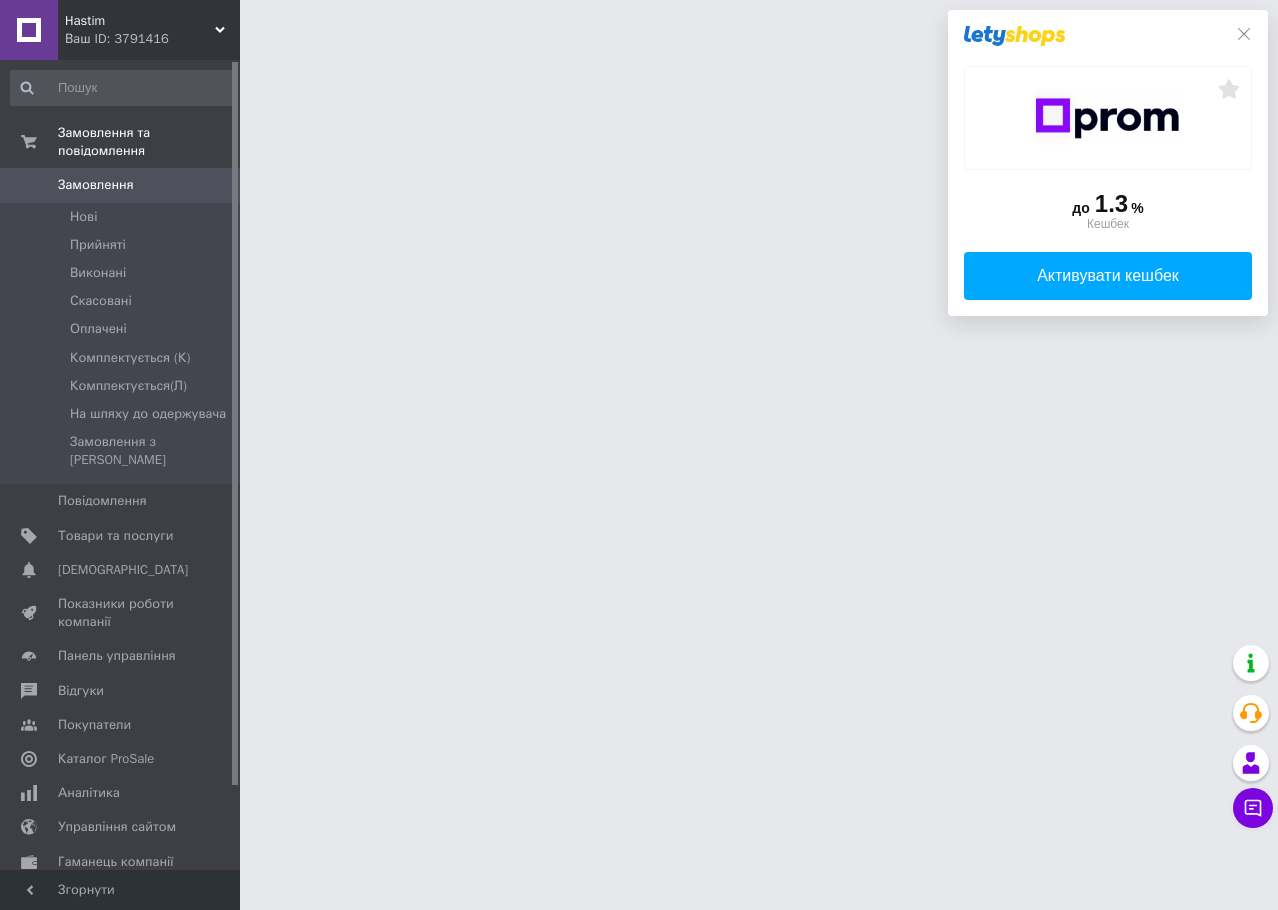 click on "до  1.3 %  Кешбек   Активувати кешбек" 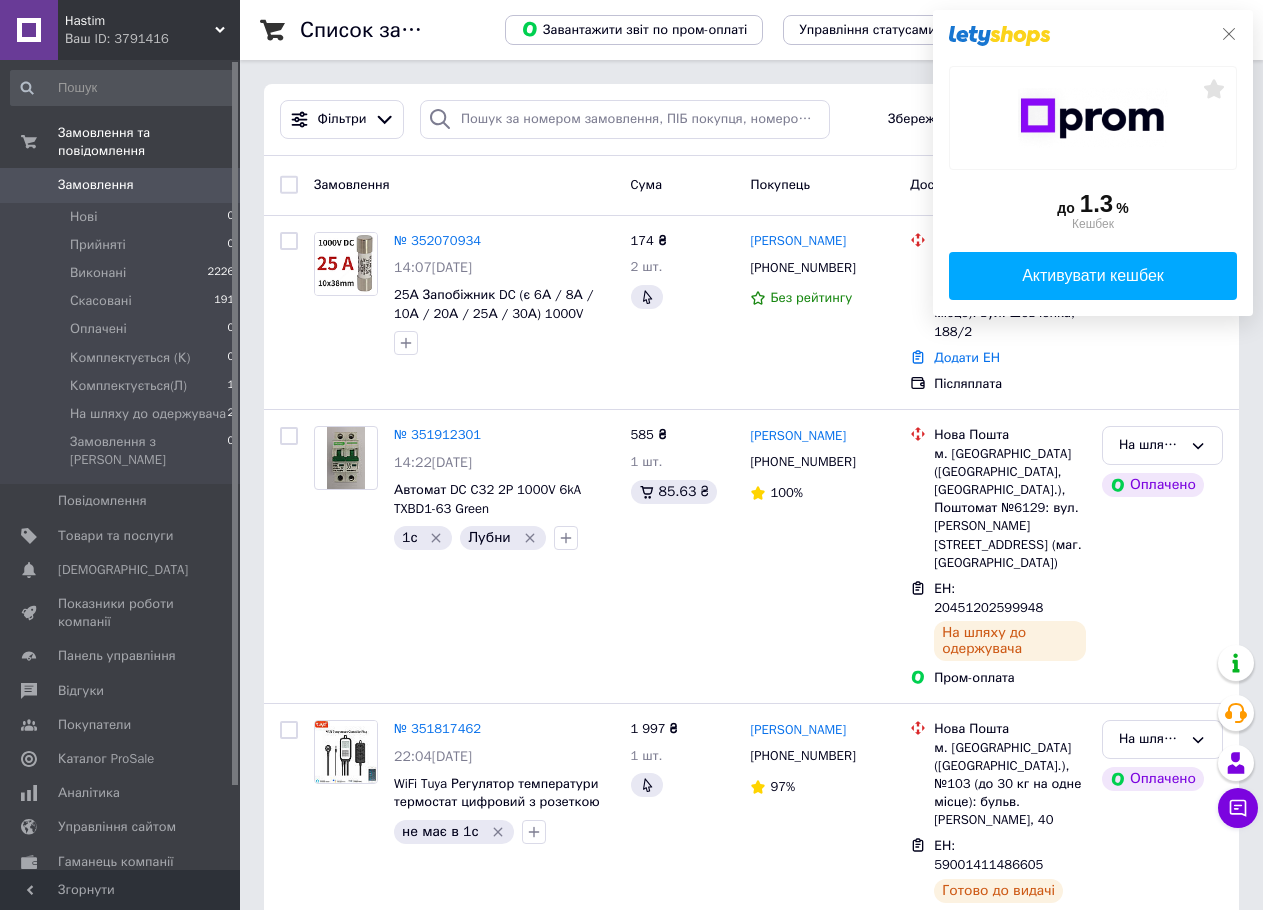 click 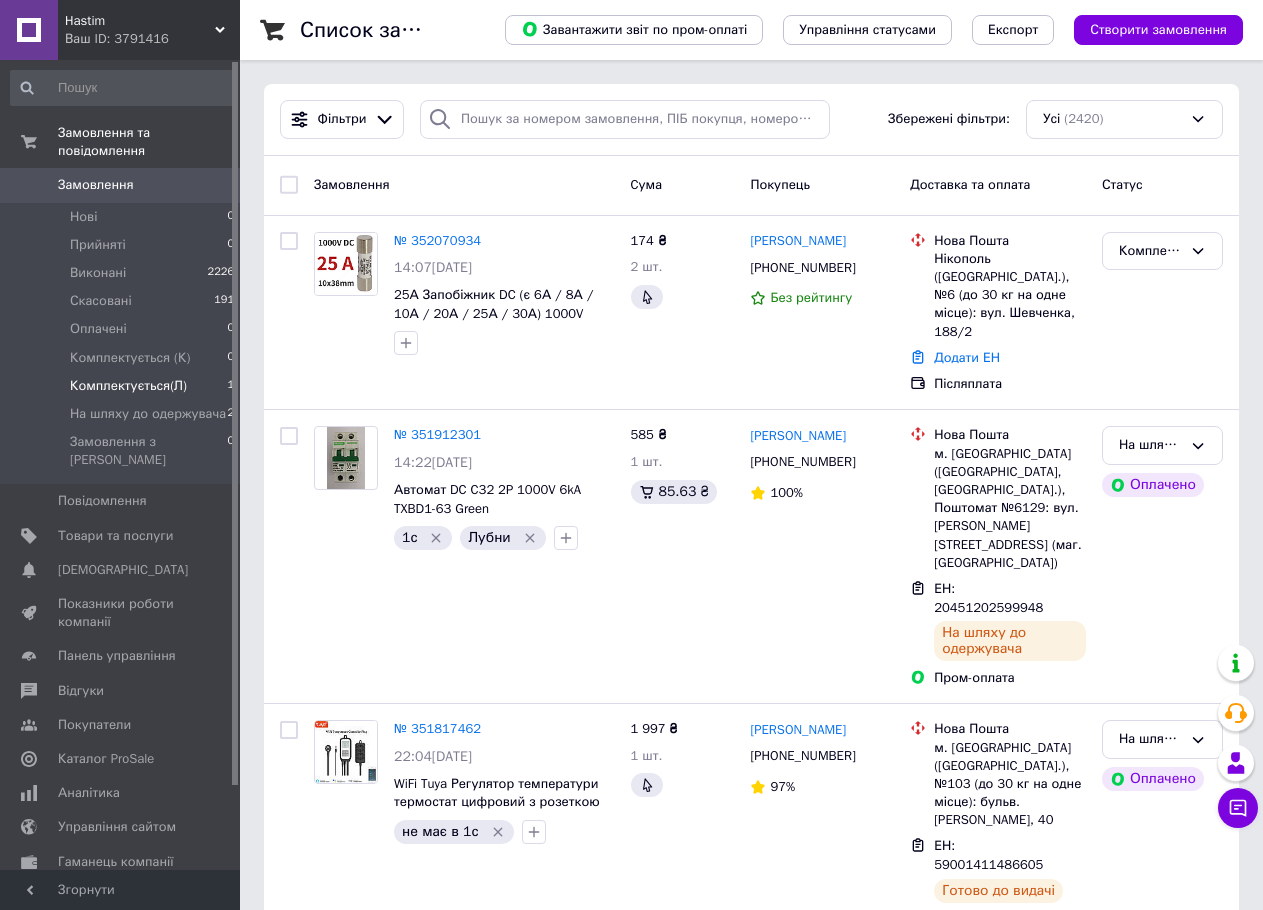 click on "Комплектується(Л)" at bounding box center (128, 386) 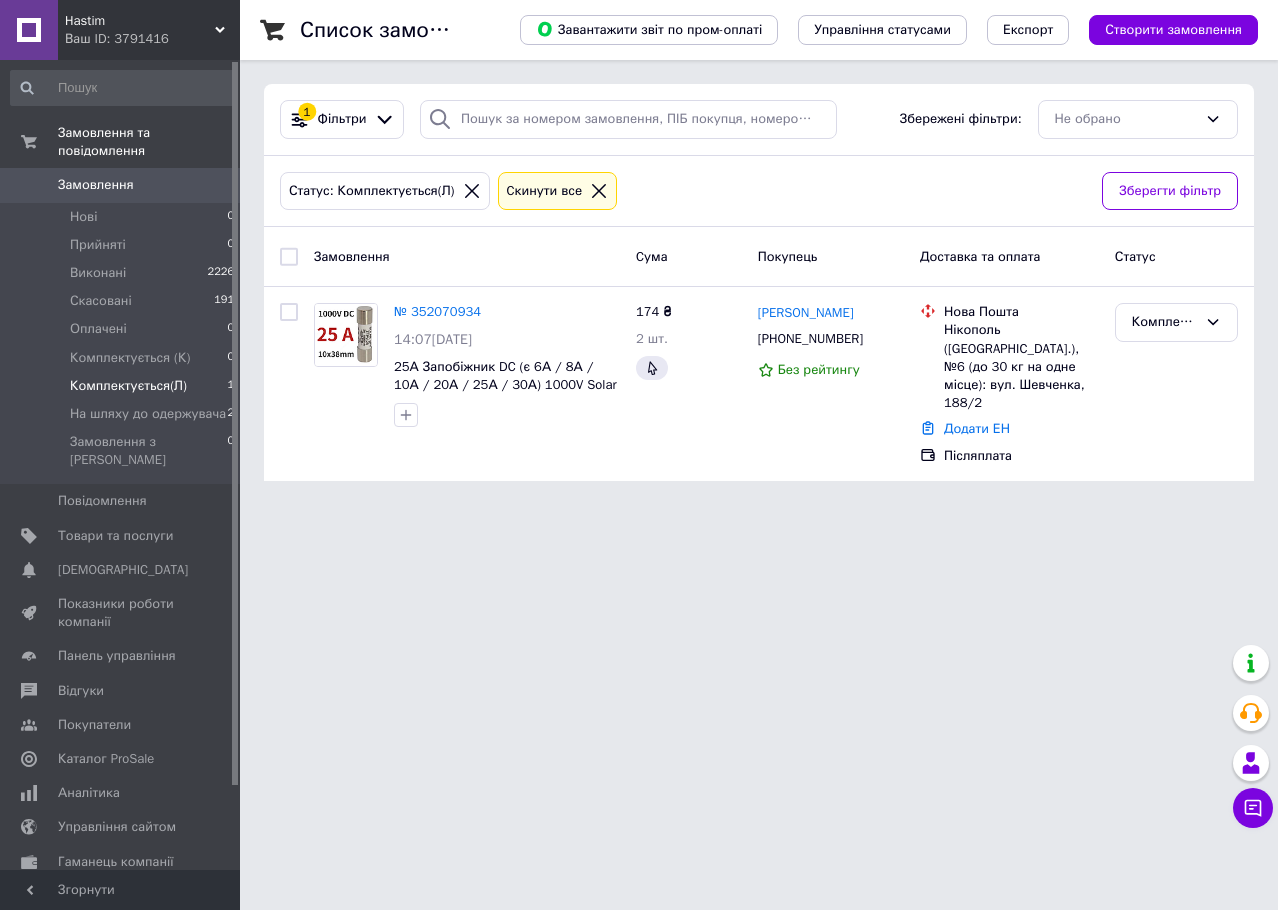 click on "Hastim Ваш ID: 3791416 Сайт Hastim Кабінет покупця Перевірити стан системи Сторінка на порталі ПРОМІНЬ В ХАТУ Довідка Вийти Замовлення та повідомлення Замовлення 0 Нові 0 Прийняті 0 Виконані 2226 Скасовані 191 Оплачені 0 Комплектується (К) 0 Комплектується(Л) 1 На шляху до одержувача 2 Замовлення з Розетки 0 Повідомлення 0 Товари та послуги Сповіщення 0 0 Показники роботи компанії Панель управління Відгуки Покупатели Каталог ProSale Аналітика Управління сайтом Гаманець компанії Маркет Налаштування Тарифи та рахунки   1 Cума" at bounding box center (639, 252) 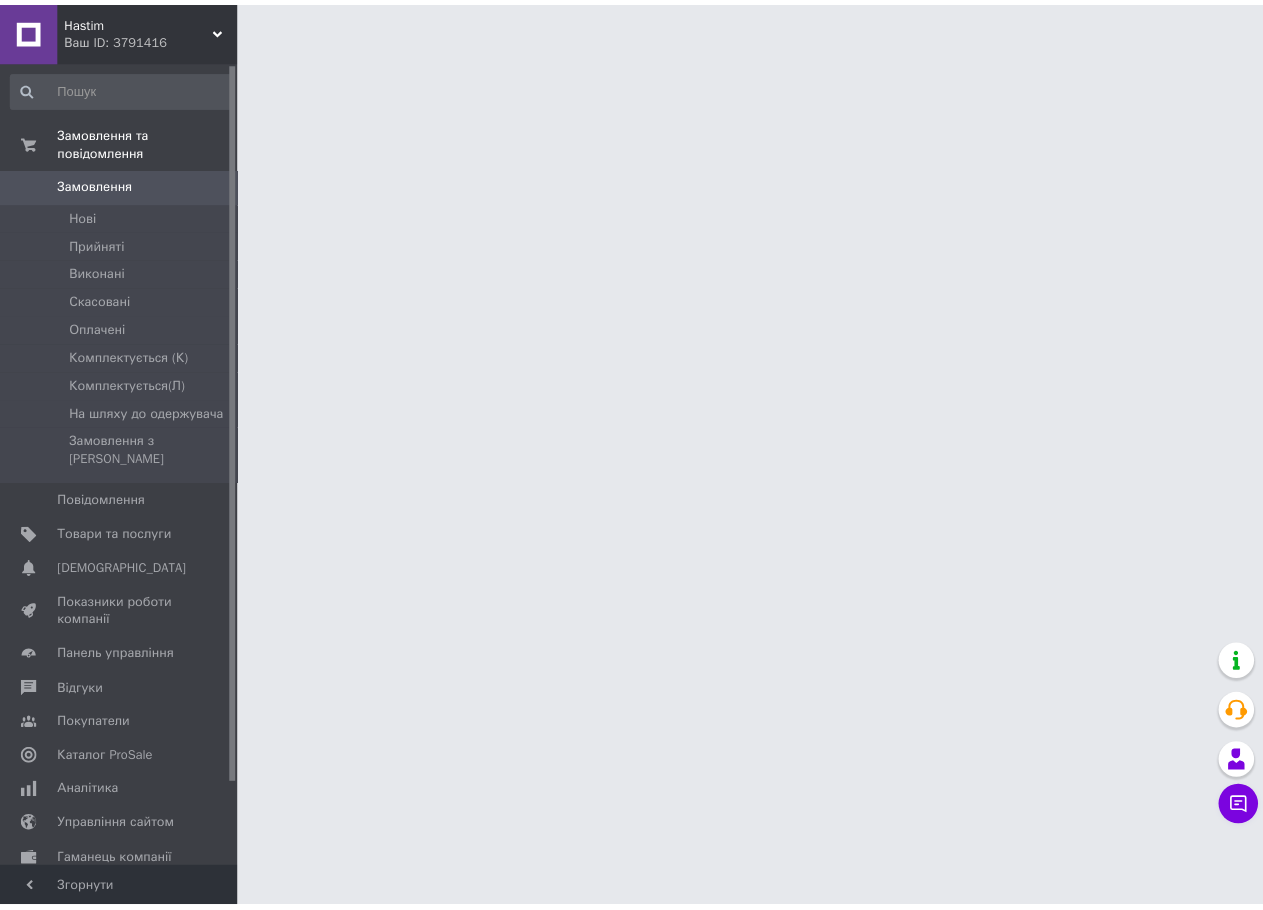 scroll, scrollTop: 0, scrollLeft: 0, axis: both 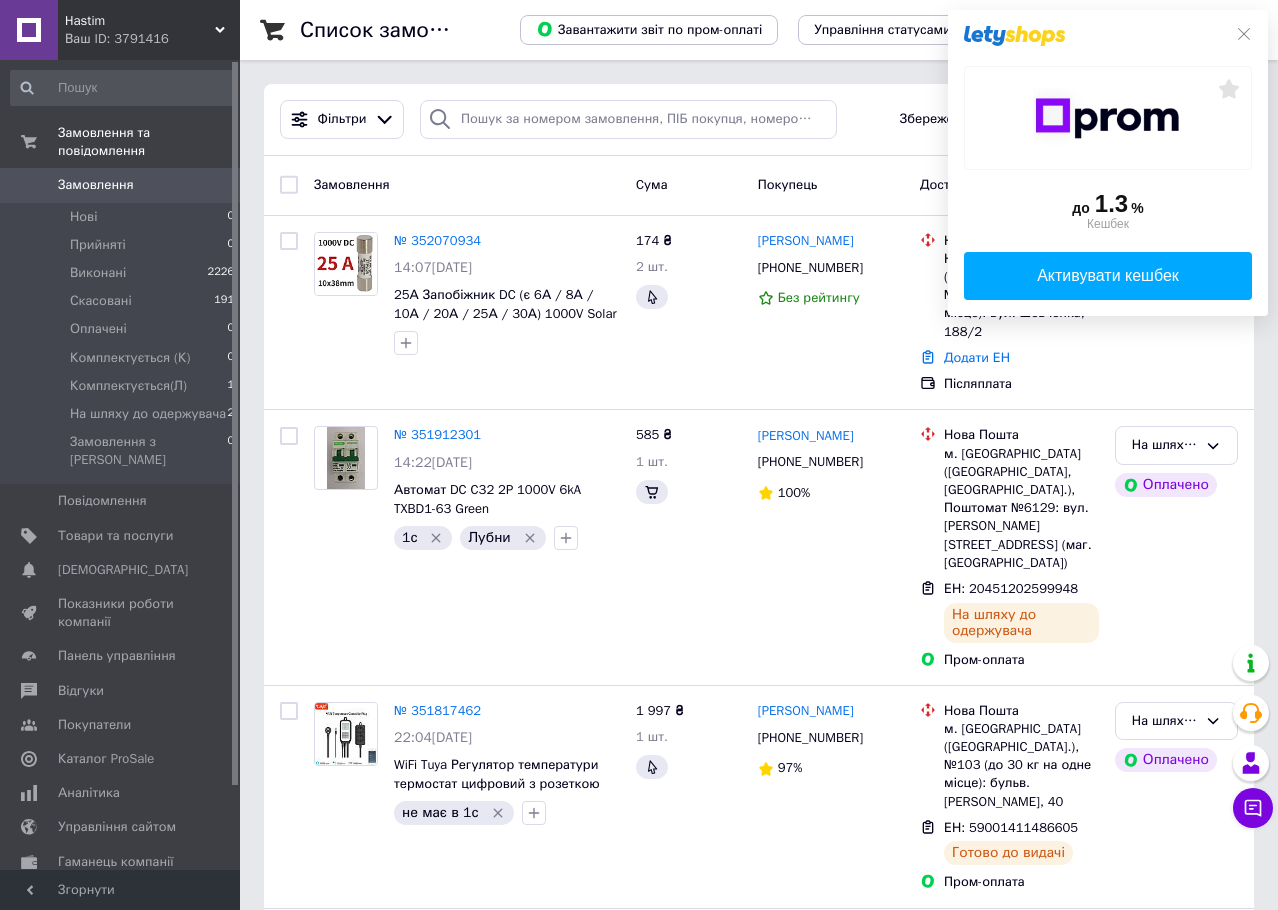 click on "до  1.3 %  Кешбек   Активувати кешбек" 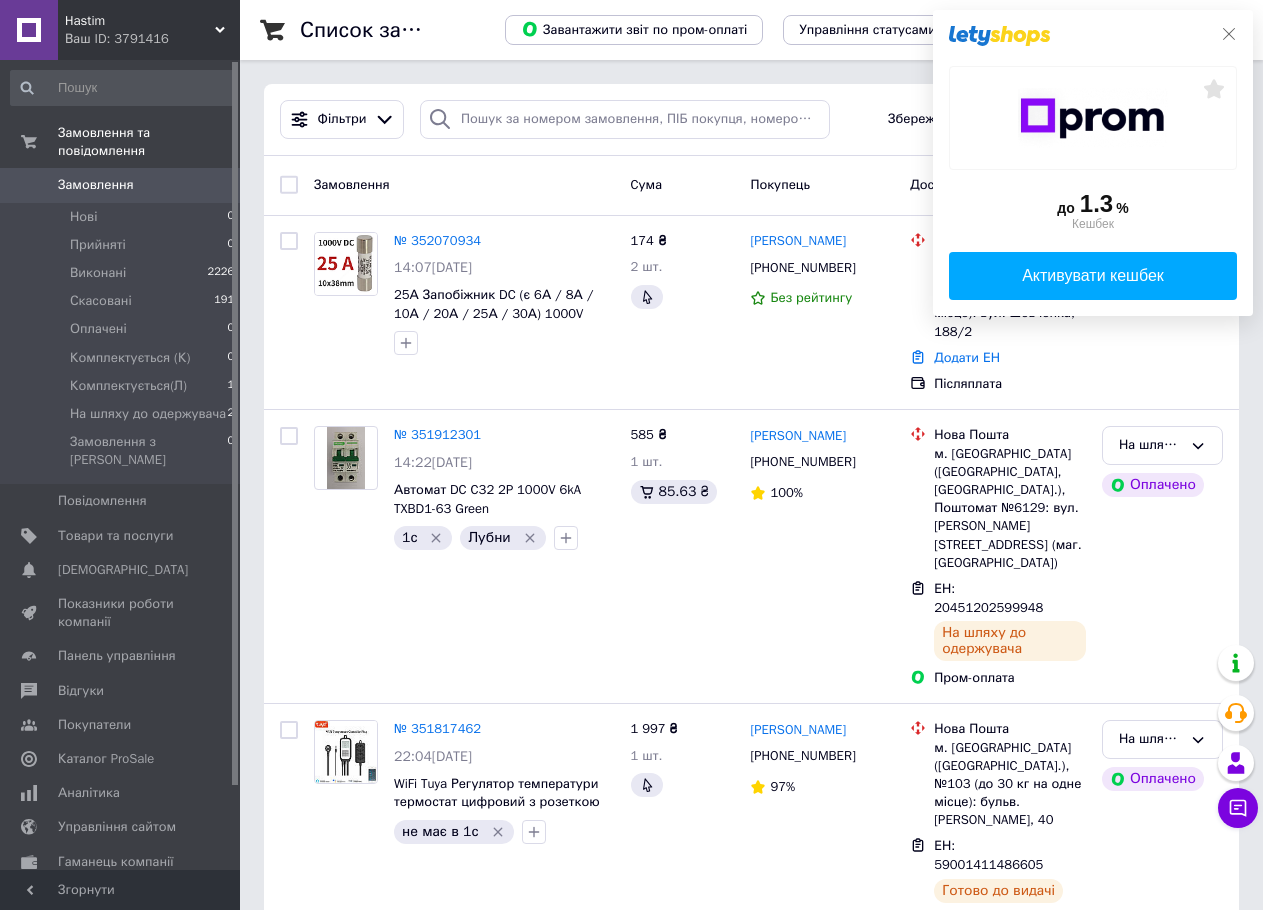 click 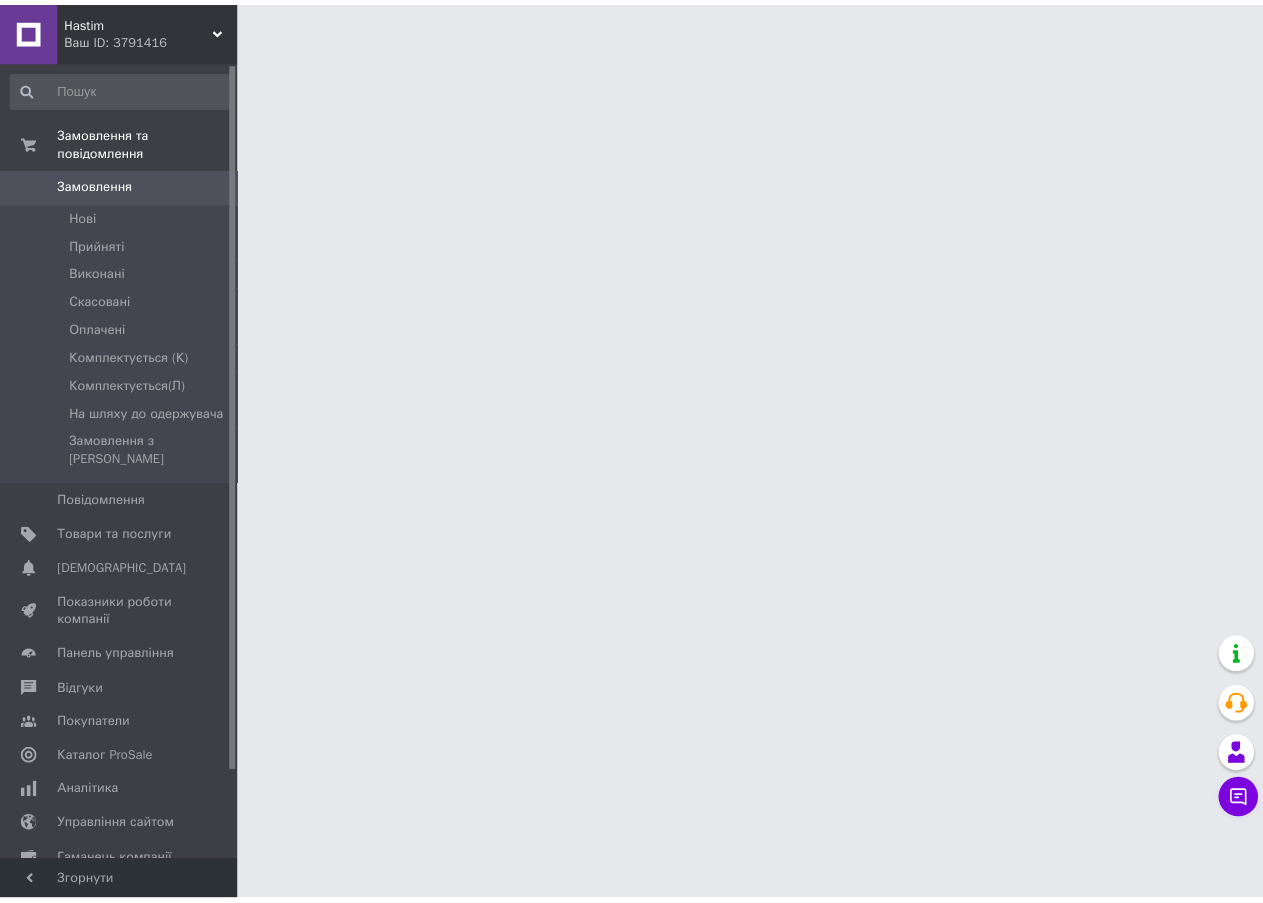 scroll, scrollTop: 0, scrollLeft: 0, axis: both 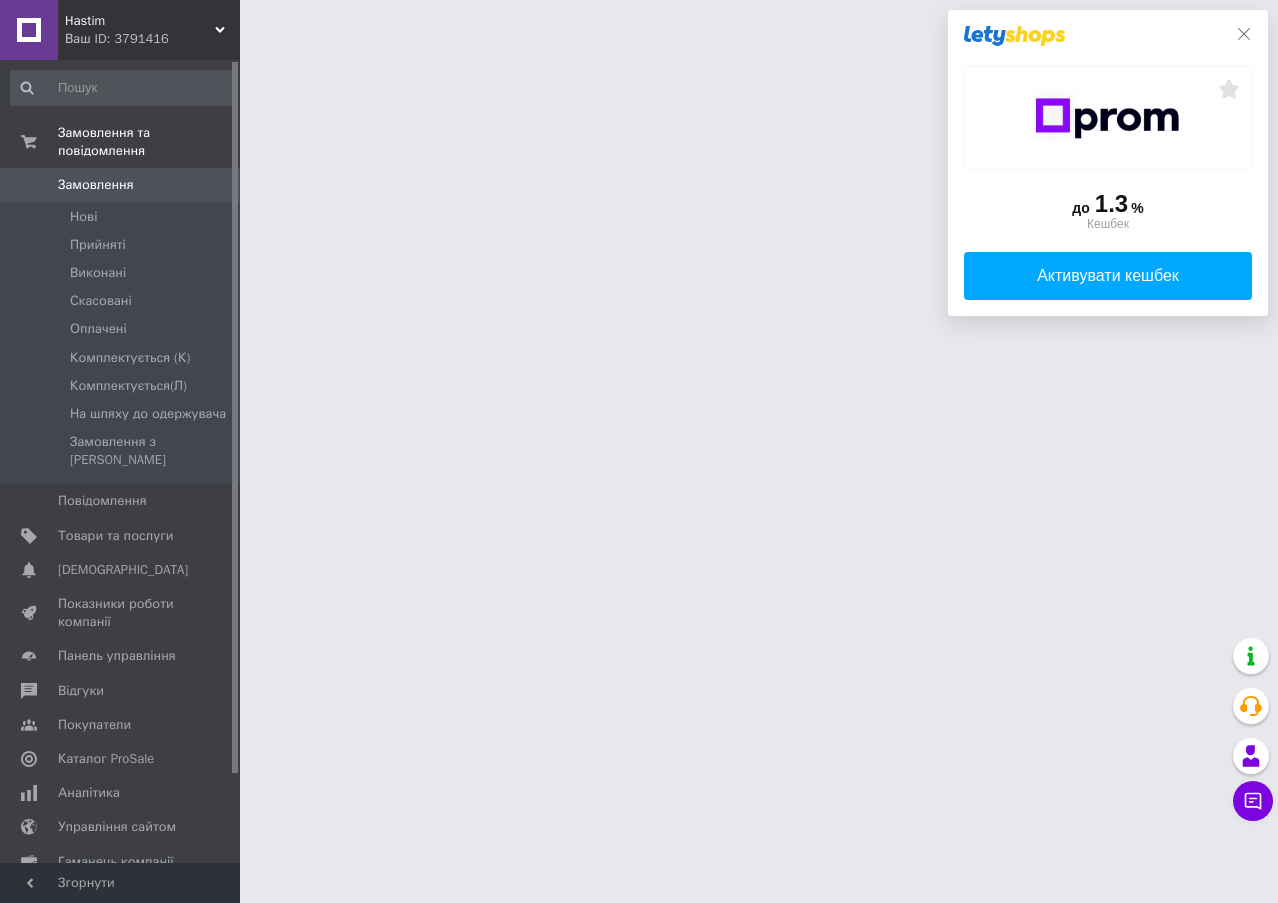 click 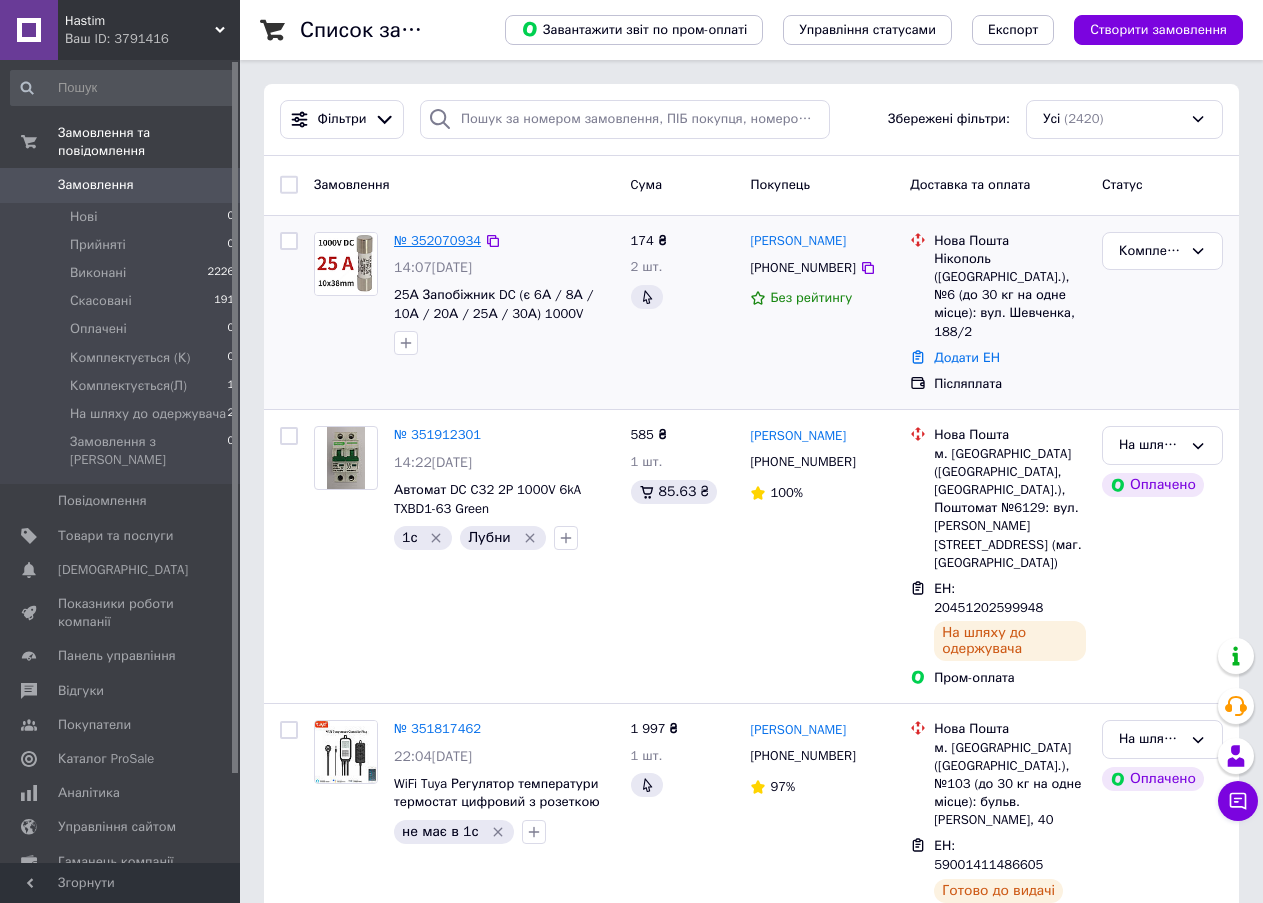 click on "№ 352070934" at bounding box center (437, 240) 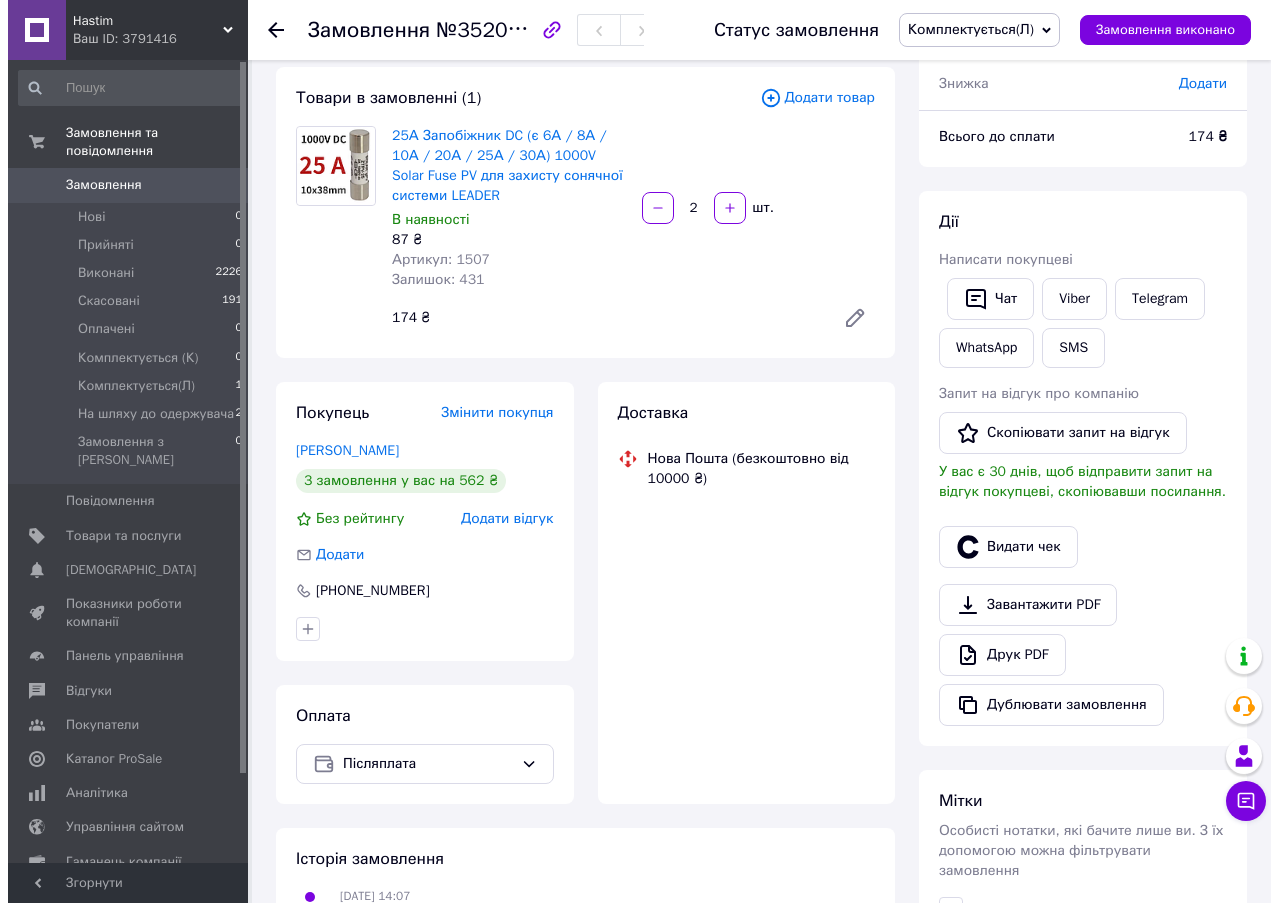 scroll, scrollTop: 100, scrollLeft: 0, axis: vertical 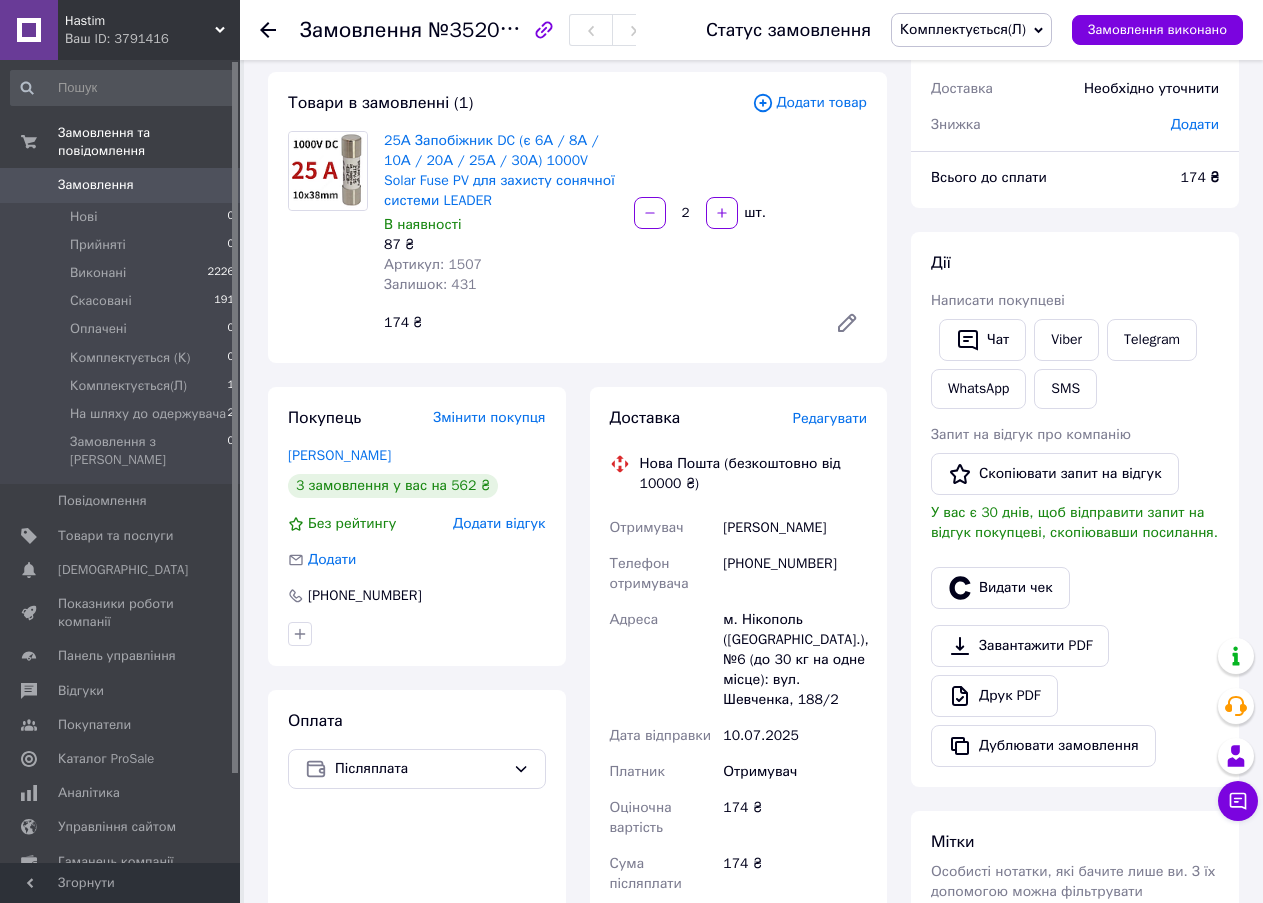 click on "Редагувати" at bounding box center [830, 418] 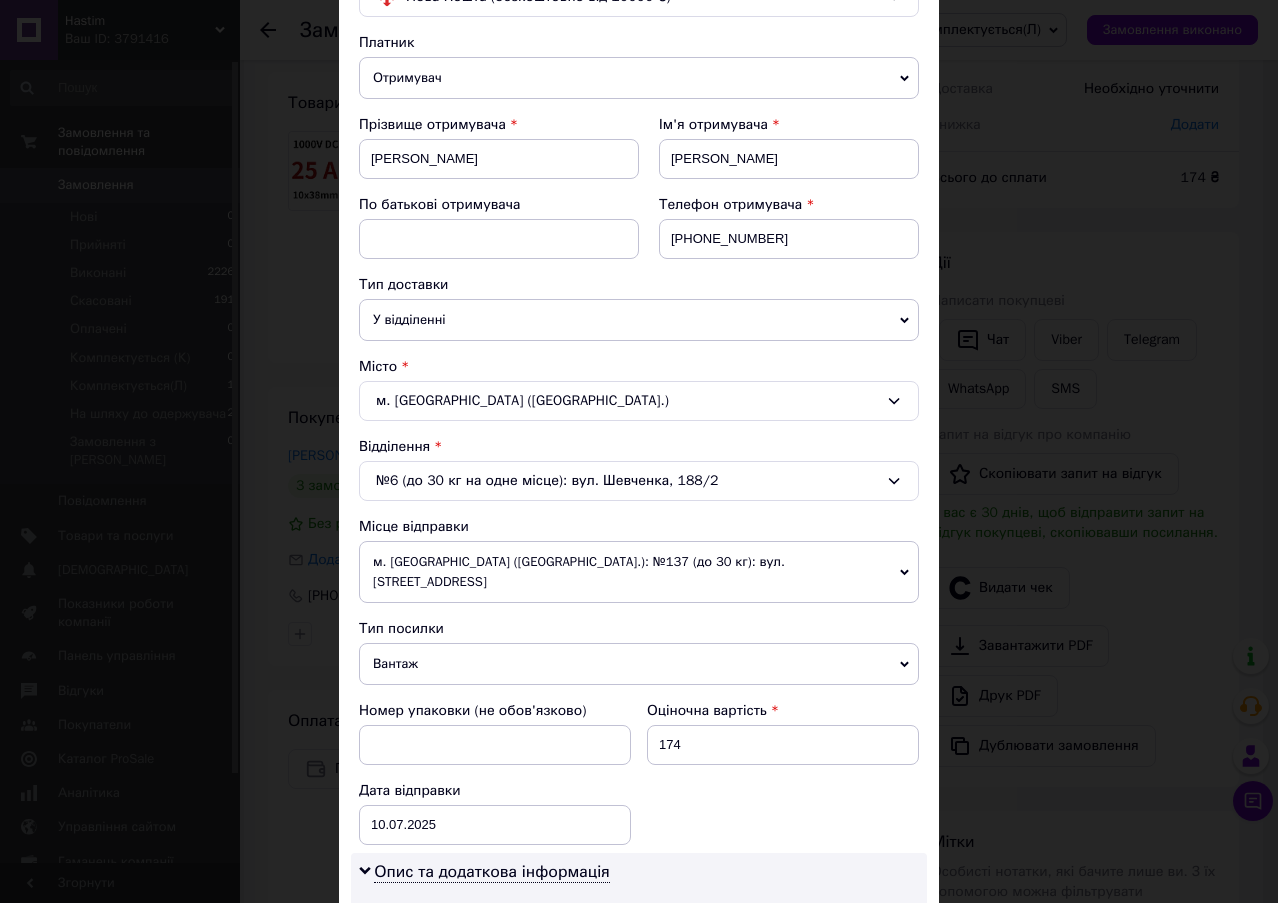 scroll, scrollTop: 500, scrollLeft: 0, axis: vertical 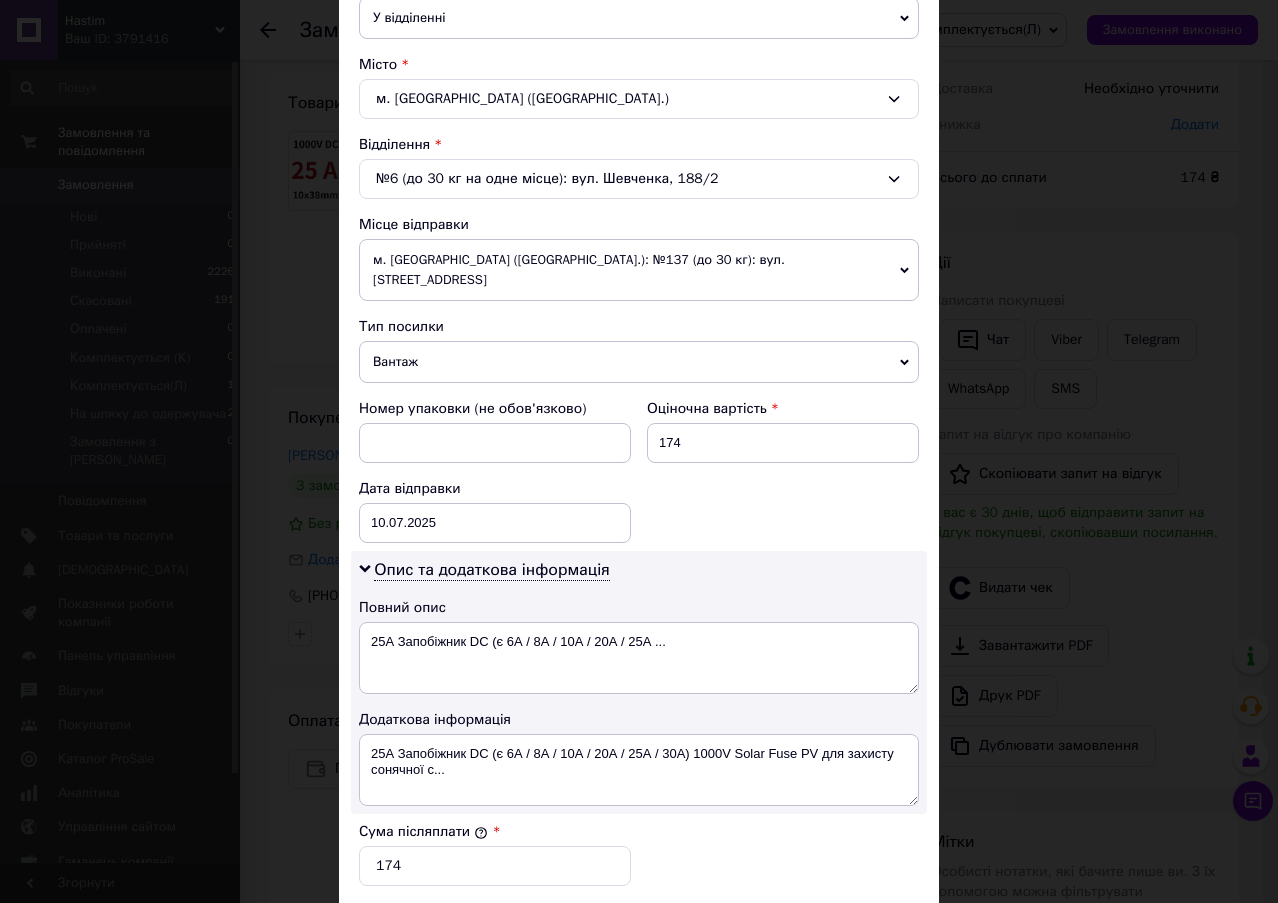 click on "м. Київ (Київська обл.): №137 (до 30 кг): вул. Садова 50-а, 115" at bounding box center (639, 270) 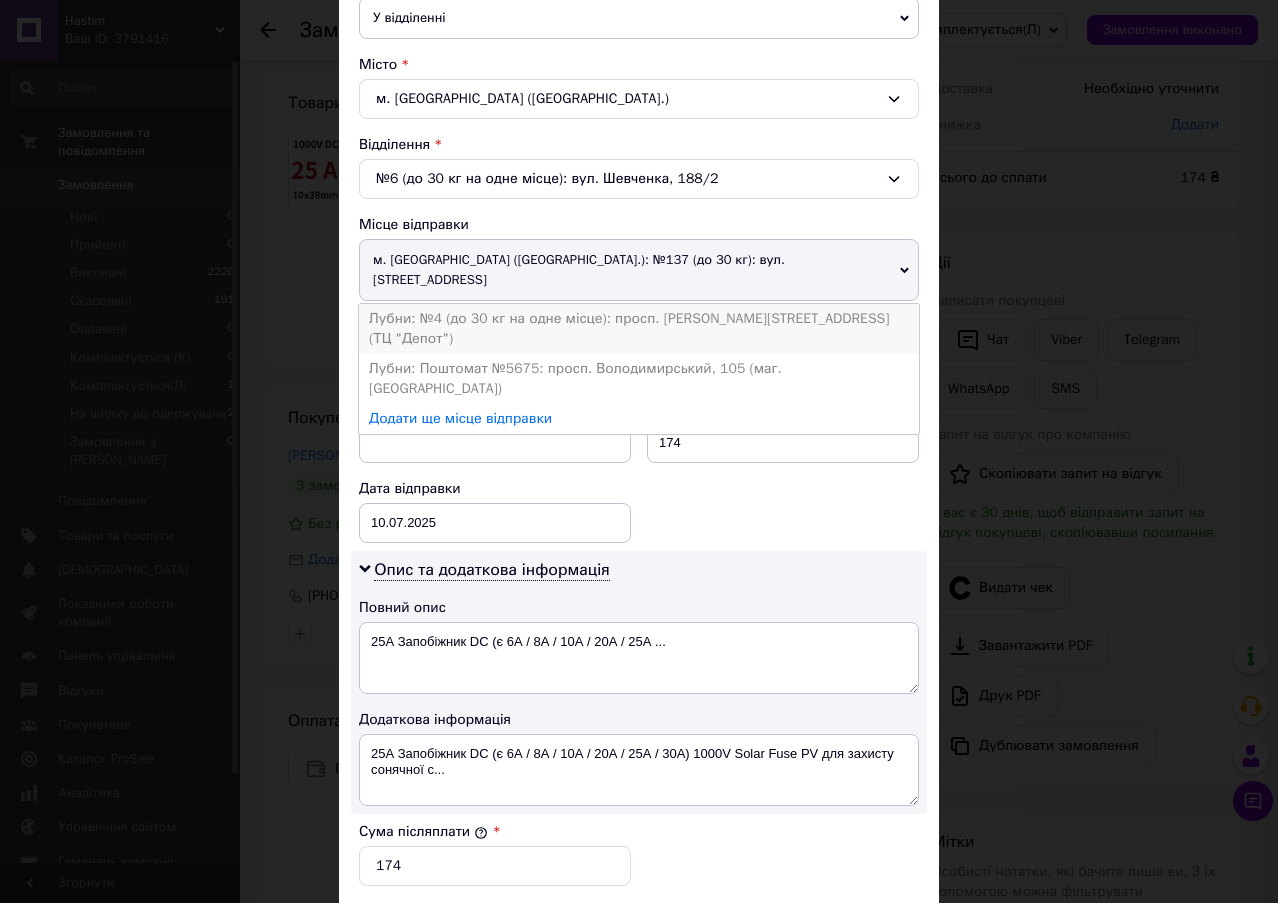 click on "Лубни: №4 (до 30 кг на одне місце): просп. Володимирський, 98 (ТЦ "Депот")" at bounding box center (639, 329) 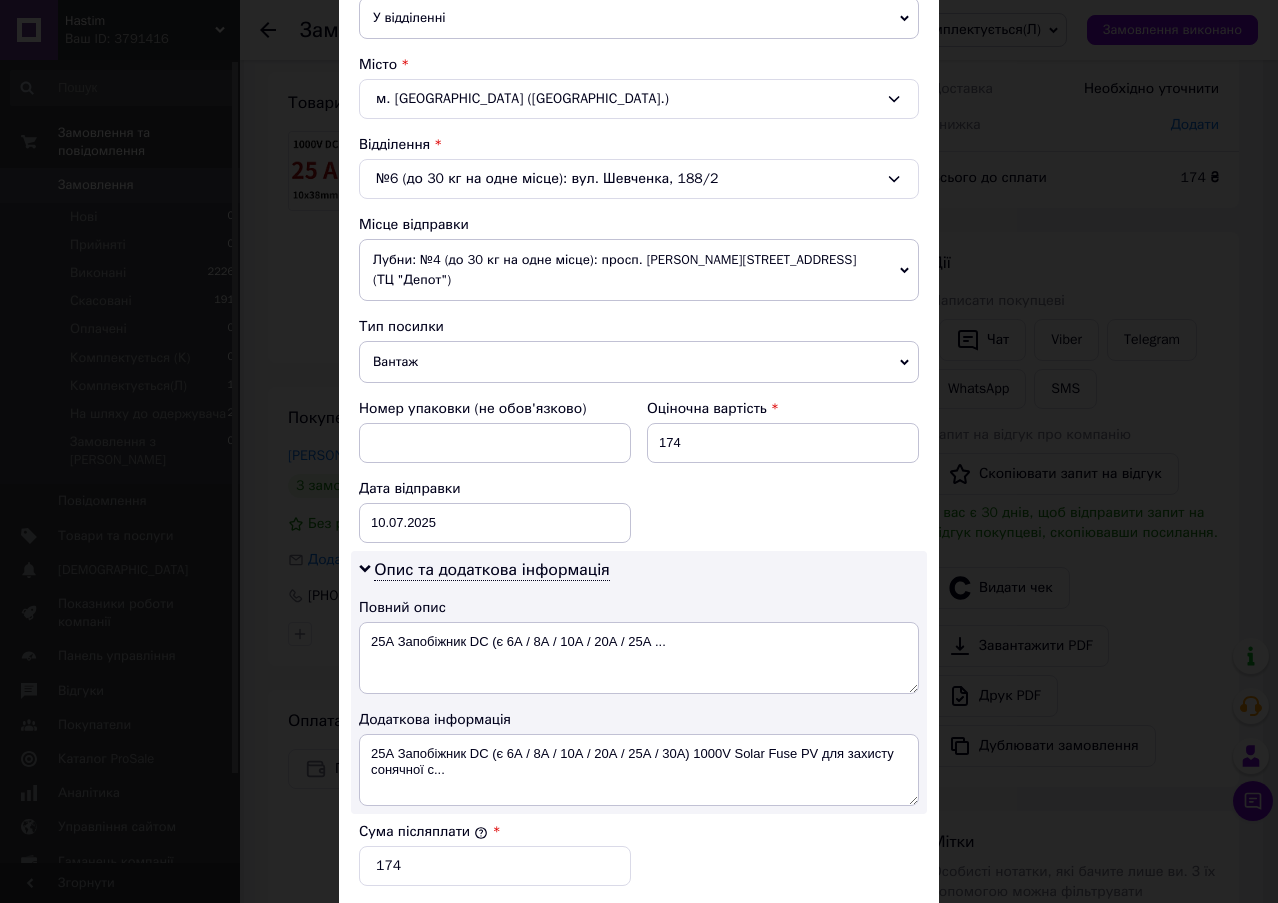 click on "Платник Отримувач Відправник Прізвище отримувача Люльченко Ім'я отримувача Александр По батькові отримувача Телефон отримувача +380684255951 Тип доставки У відділенні Кур'єром В поштоматі Місто м. Нікополь (Дніпропетровська обл.) Відділення №6 (до 30 кг на одне місце): вул. Шевченка, 188/2 Місце відправки Лубни: №4 (до 30 кг на одне місце): просп. Володимирський, 98 (ТЦ "Депот") м. Київ (Київська обл.): №137 (до 30 кг): вул. Садова 50-а, 115 Лубни: Поштомат №5675: просп. Володимирський, 105 (маг. АТБ) Додати ще місце відправки Тип посилки Вантаж Документи Номер упаковки (не обов'язково) <" at bounding box center [639, 435] 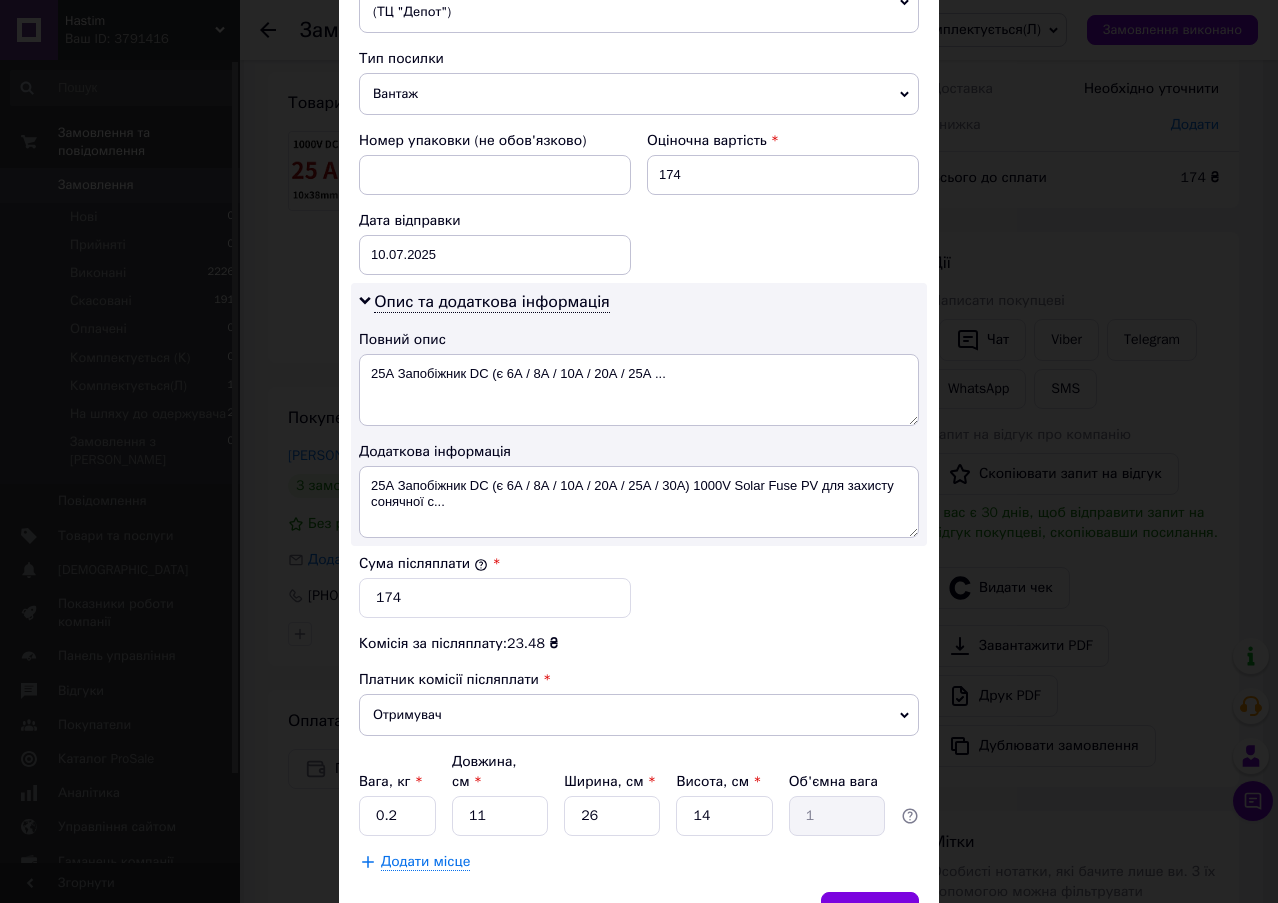 scroll, scrollTop: 800, scrollLeft: 0, axis: vertical 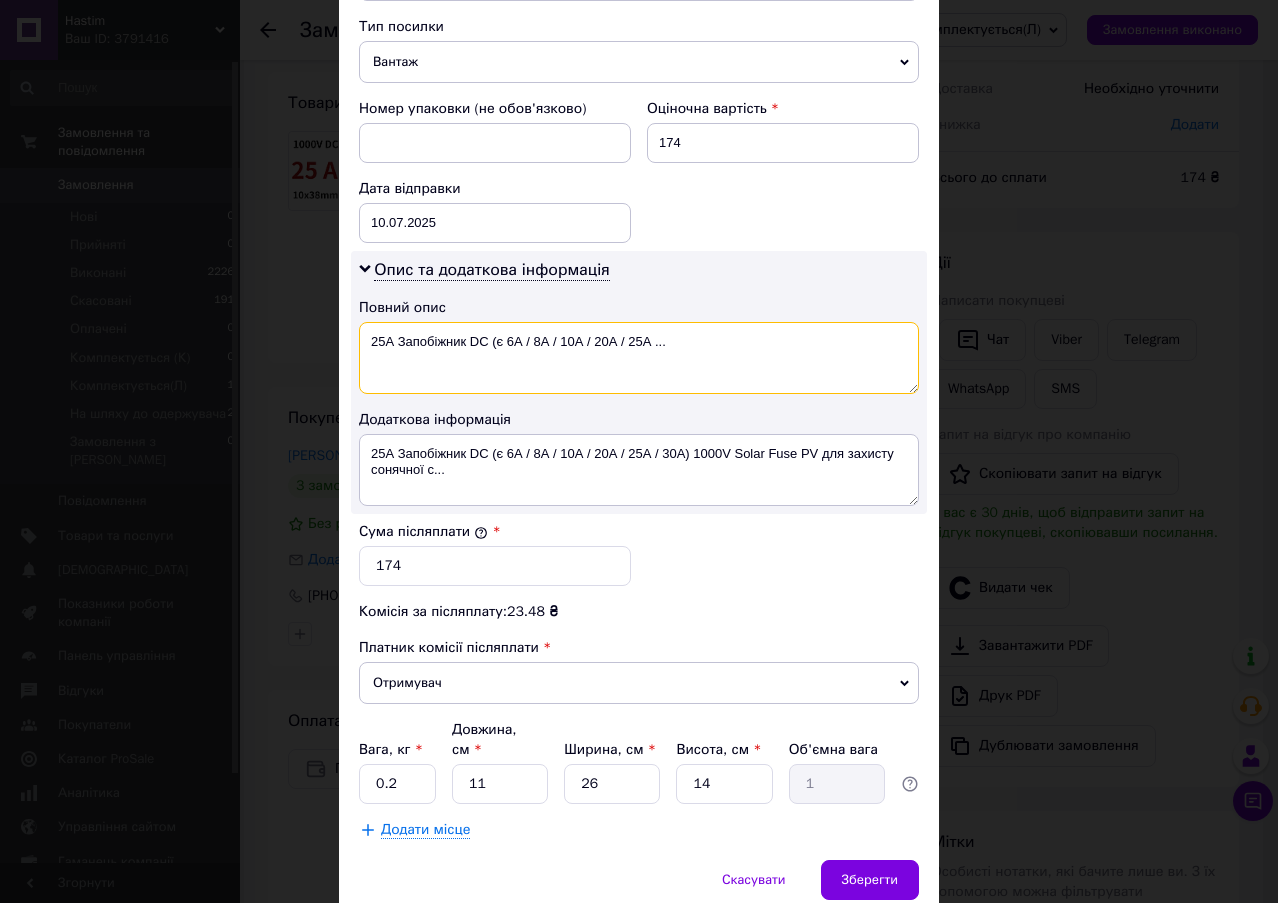 drag, startPoint x: 472, startPoint y: 313, endPoint x: 712, endPoint y: 300, distance: 240.35182 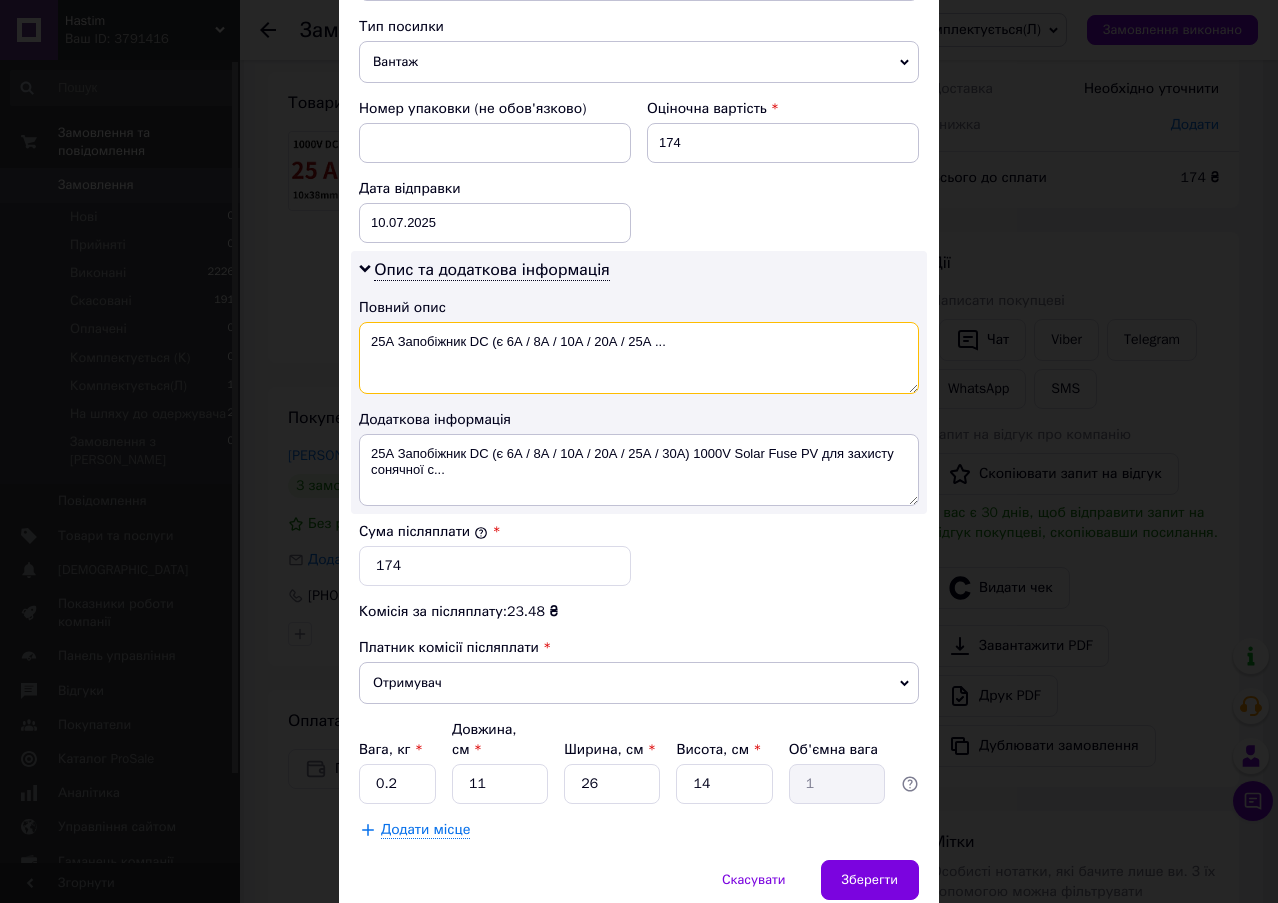 drag, startPoint x: 703, startPoint y: 320, endPoint x: 490, endPoint y: 318, distance: 213.00938 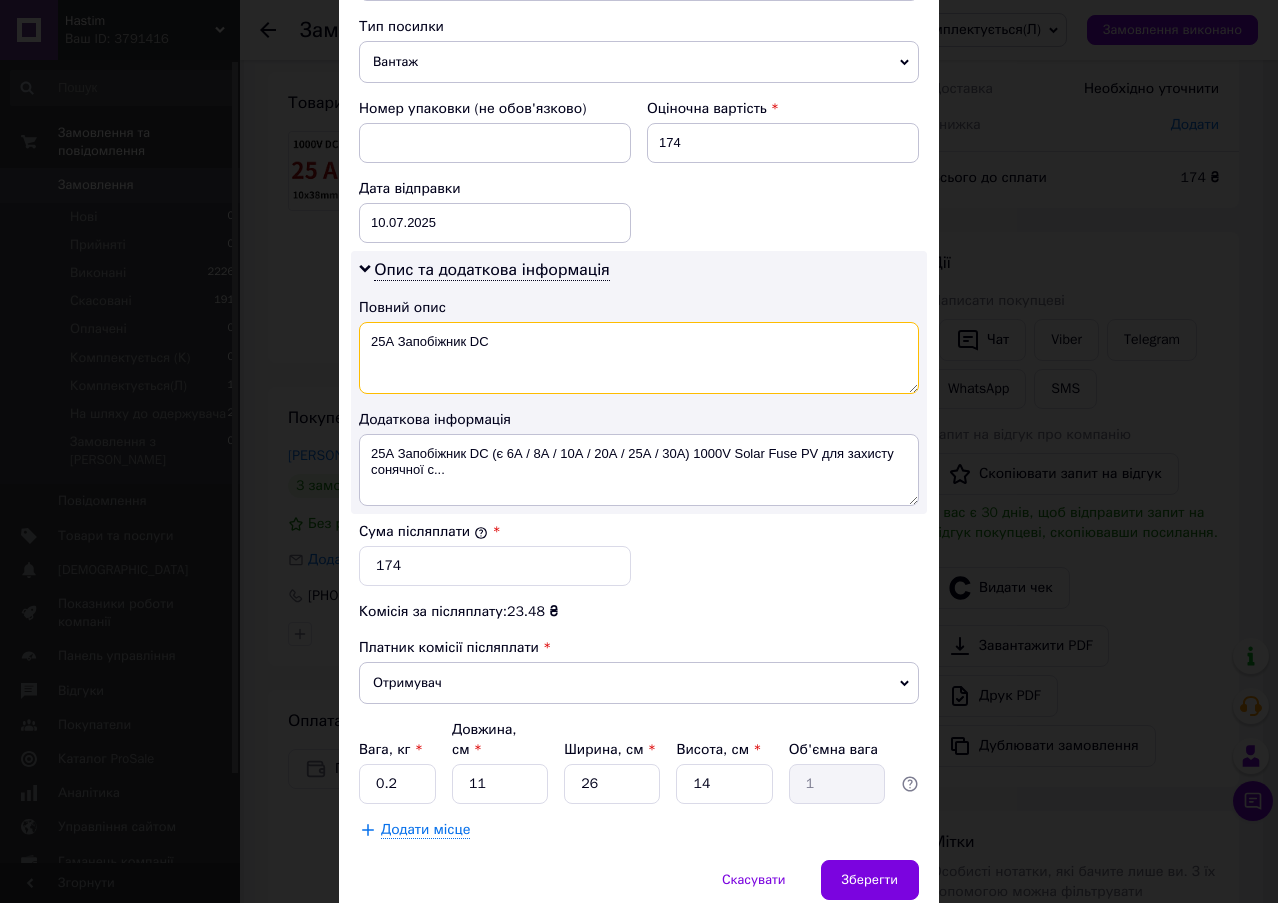 type on "25А Запобіжник DC" 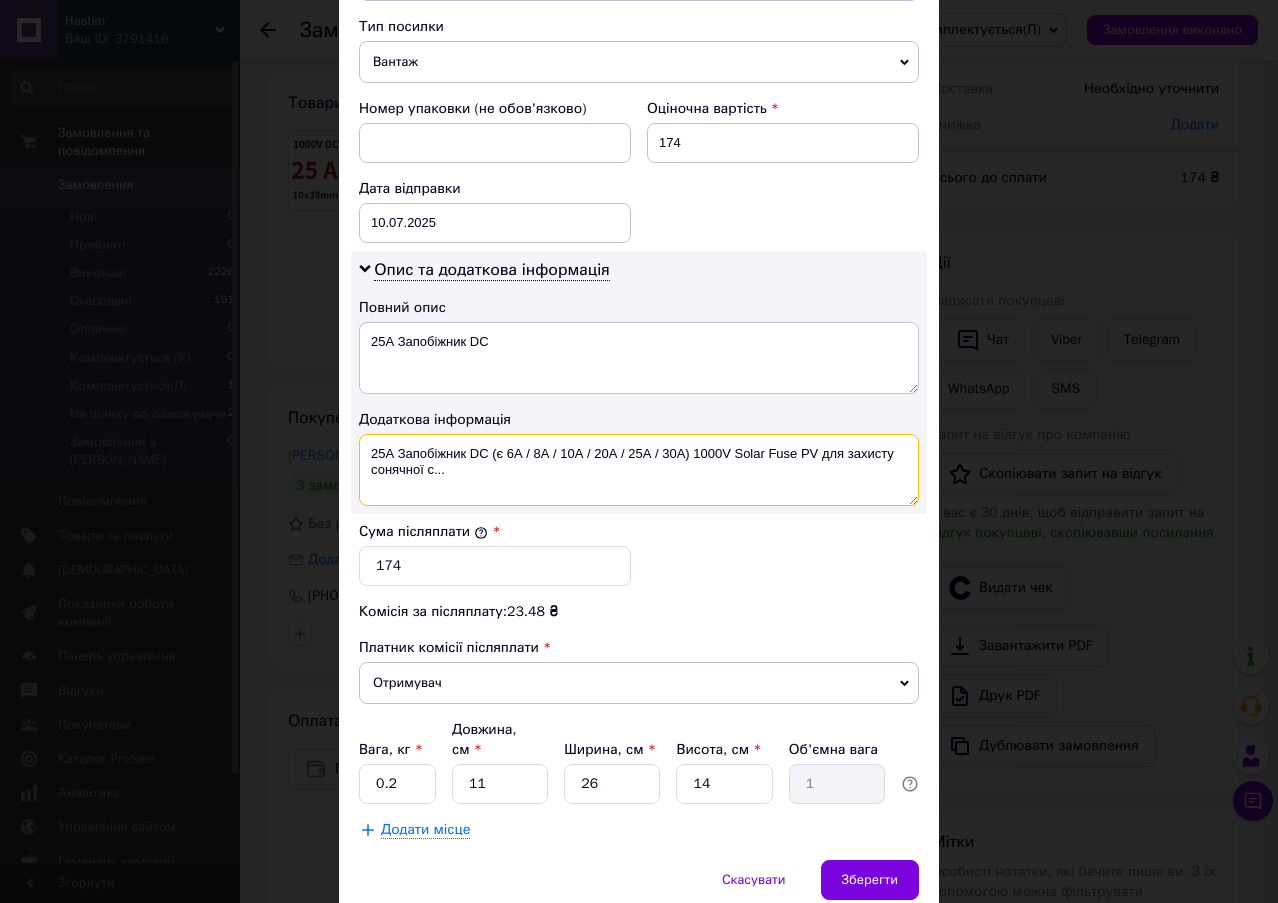 drag, startPoint x: 466, startPoint y: 425, endPoint x: 488, endPoint y: 453, distance: 35.608986 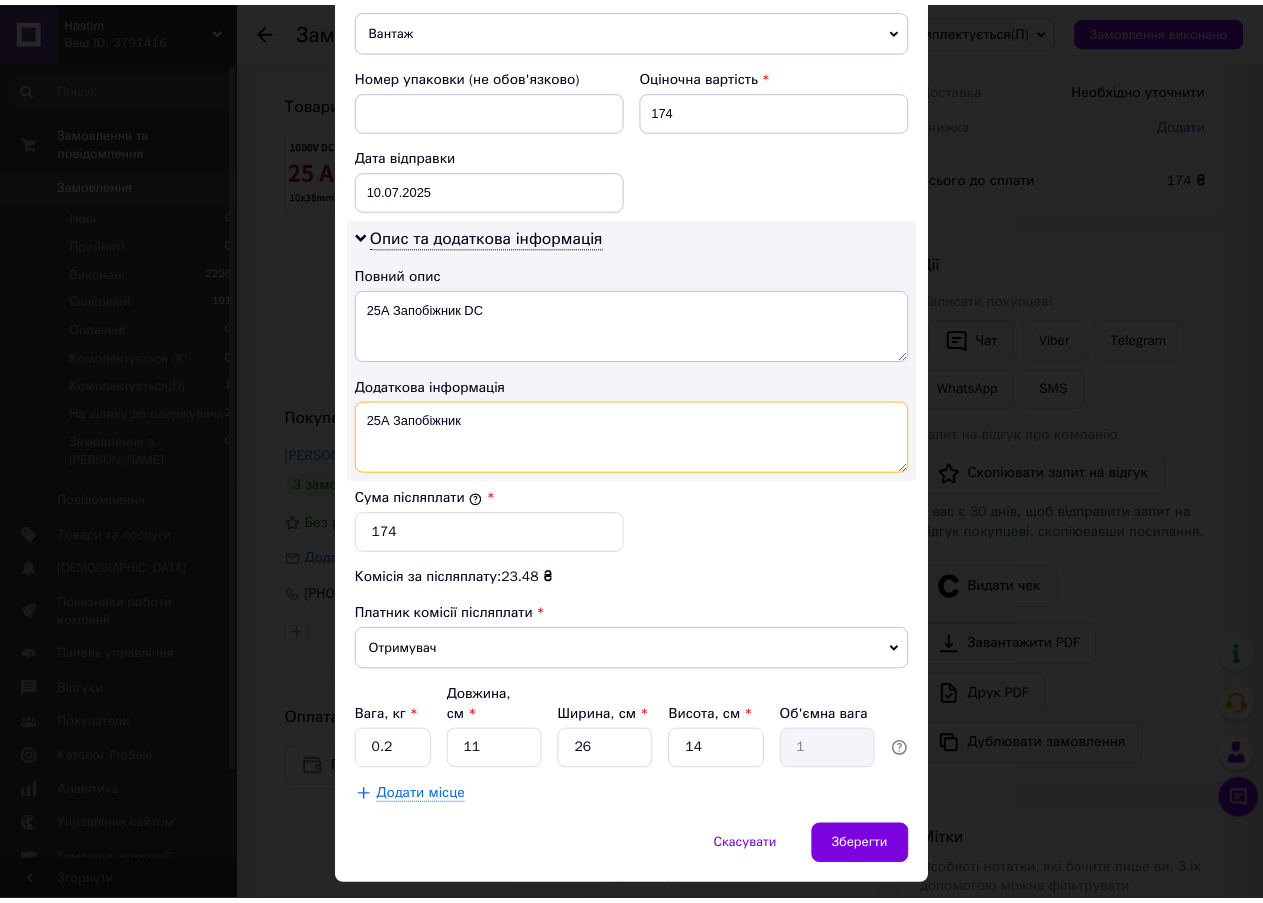 scroll, scrollTop: 847, scrollLeft: 0, axis: vertical 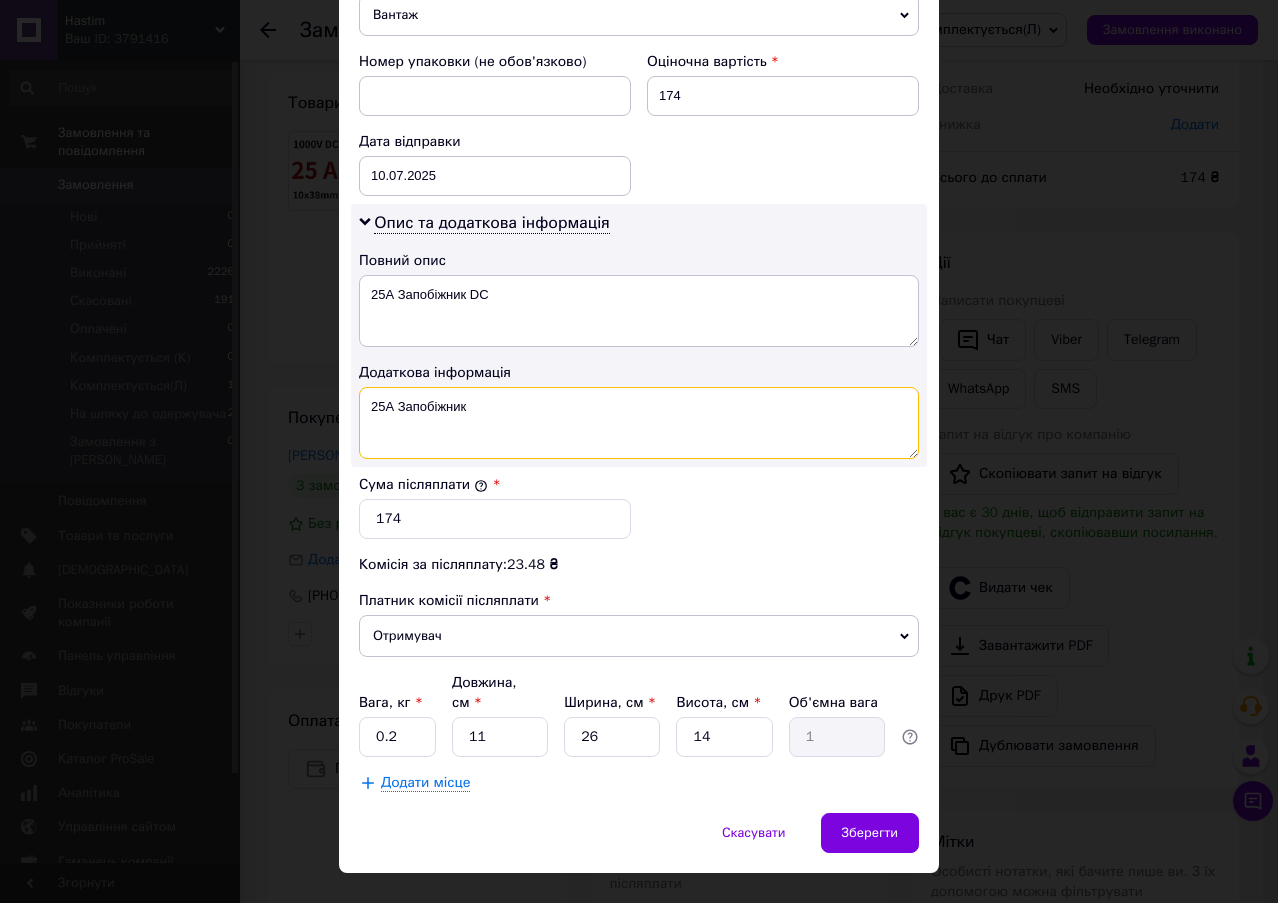type on "25А Запобіжник" 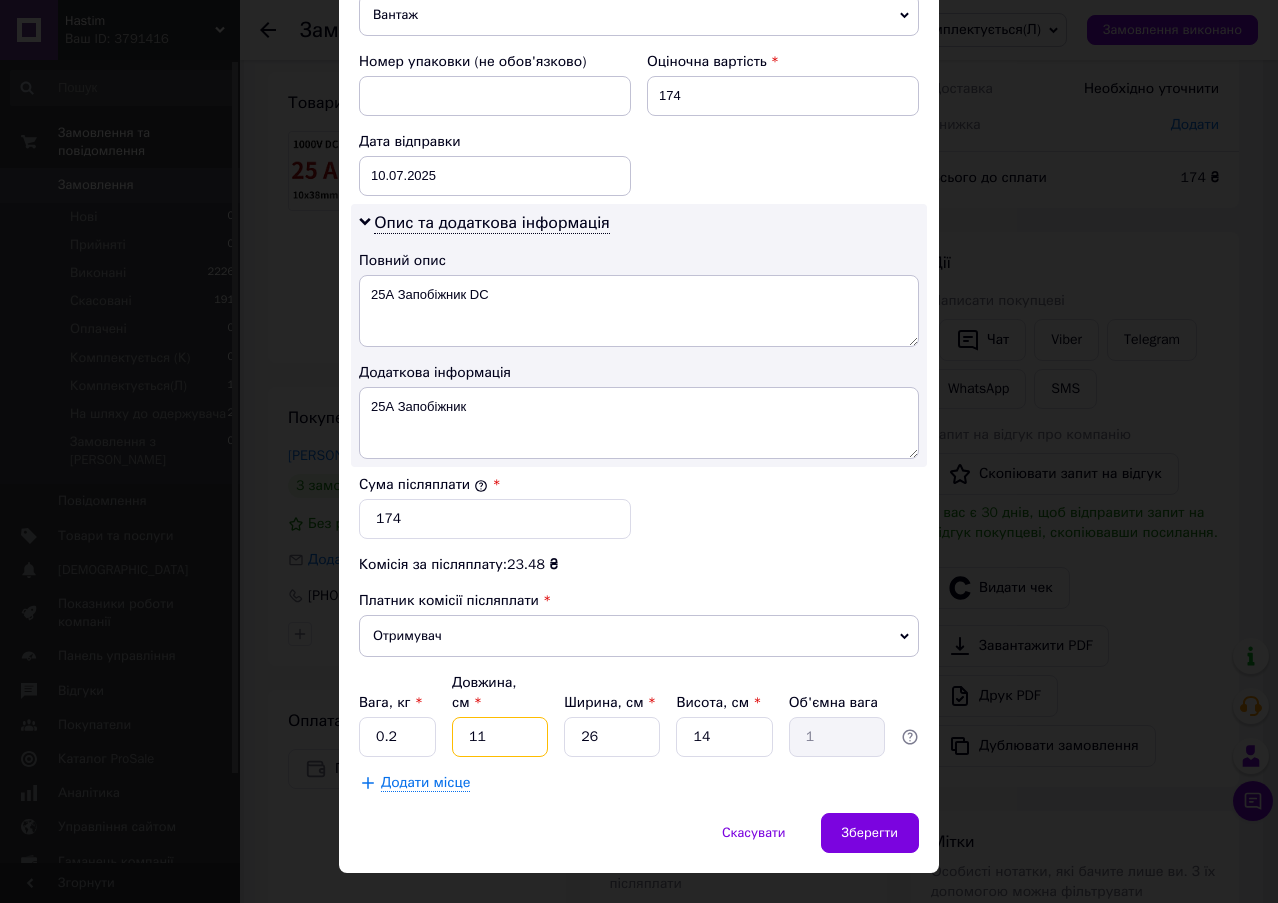 click on "11" at bounding box center [500, 737] 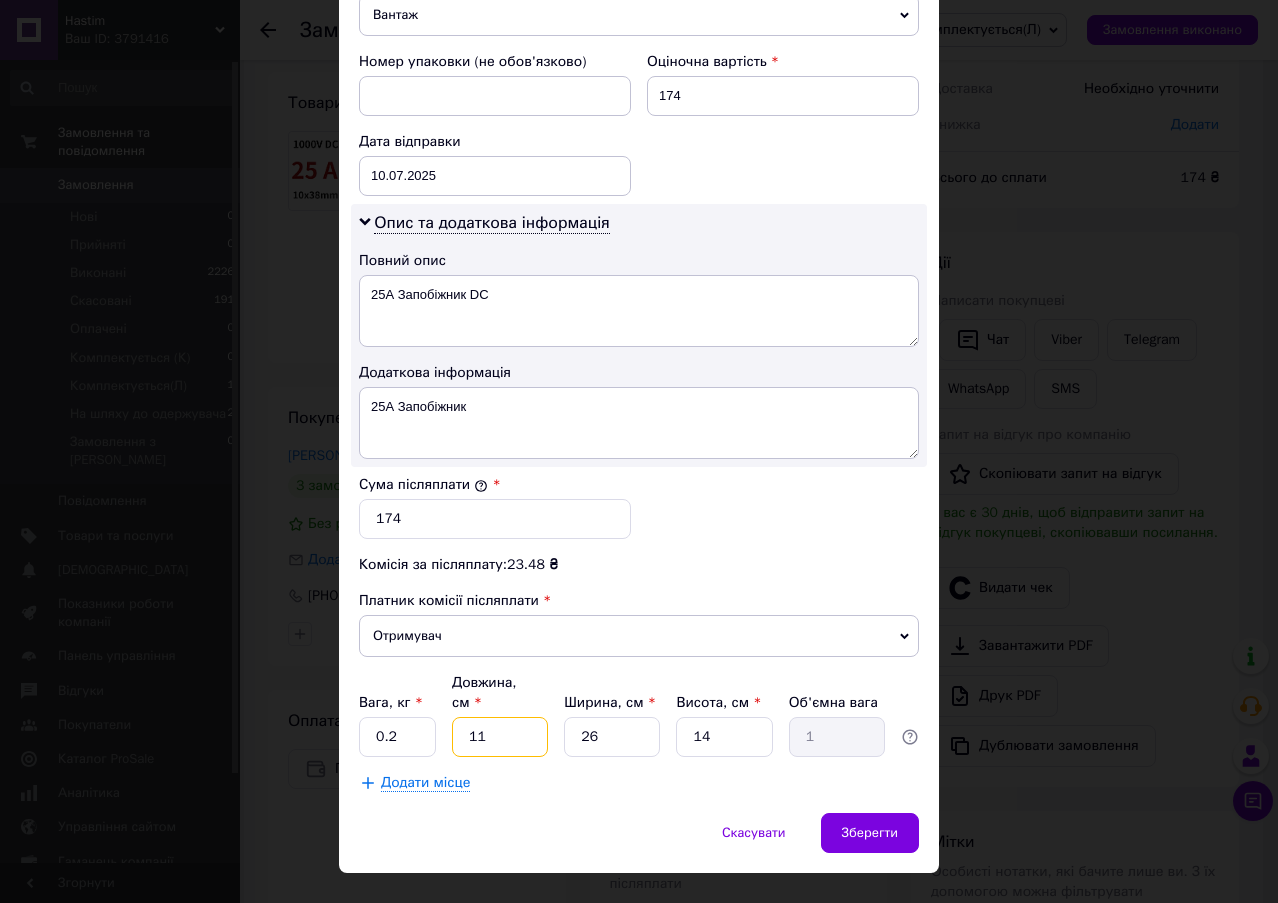 type on "1" 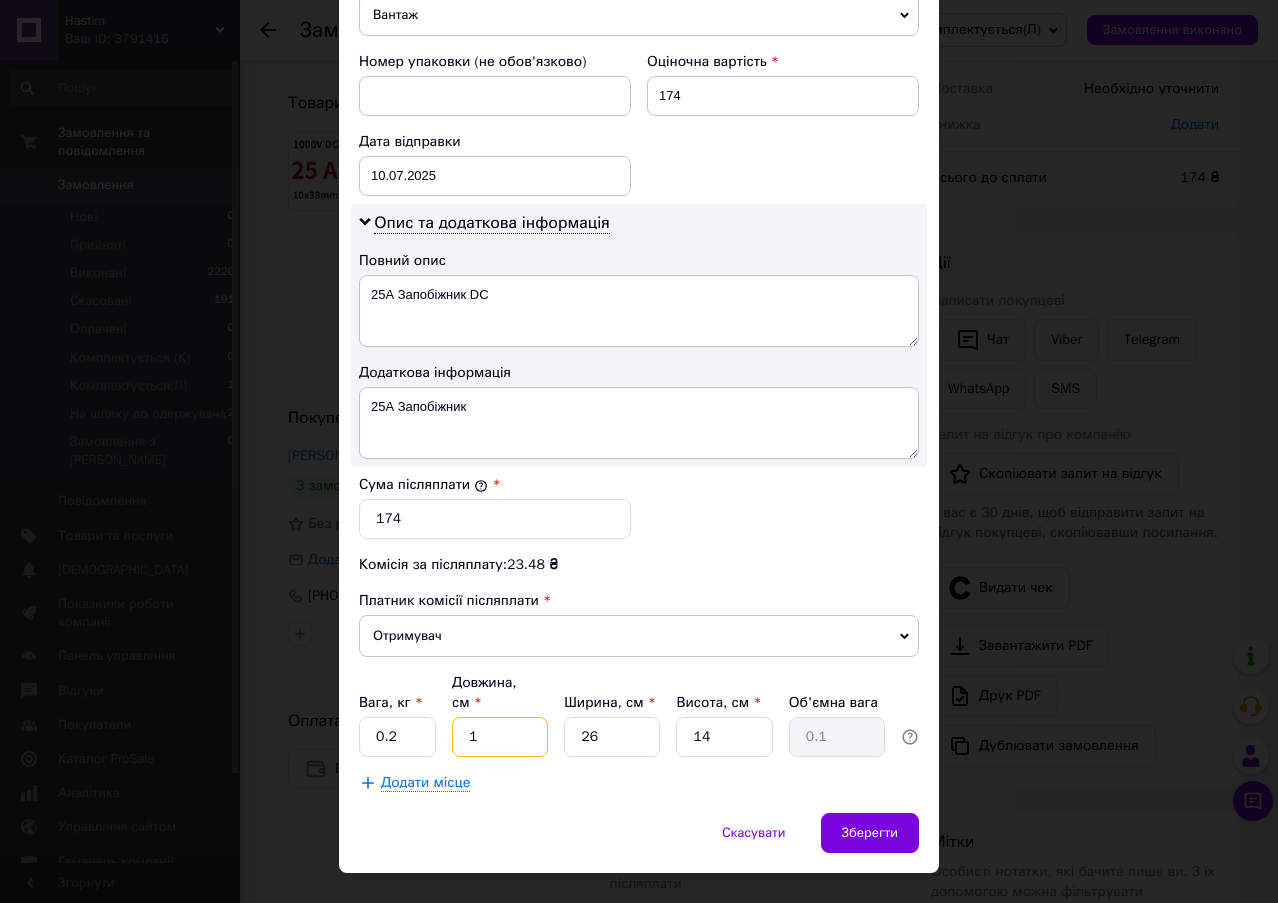 type on "10" 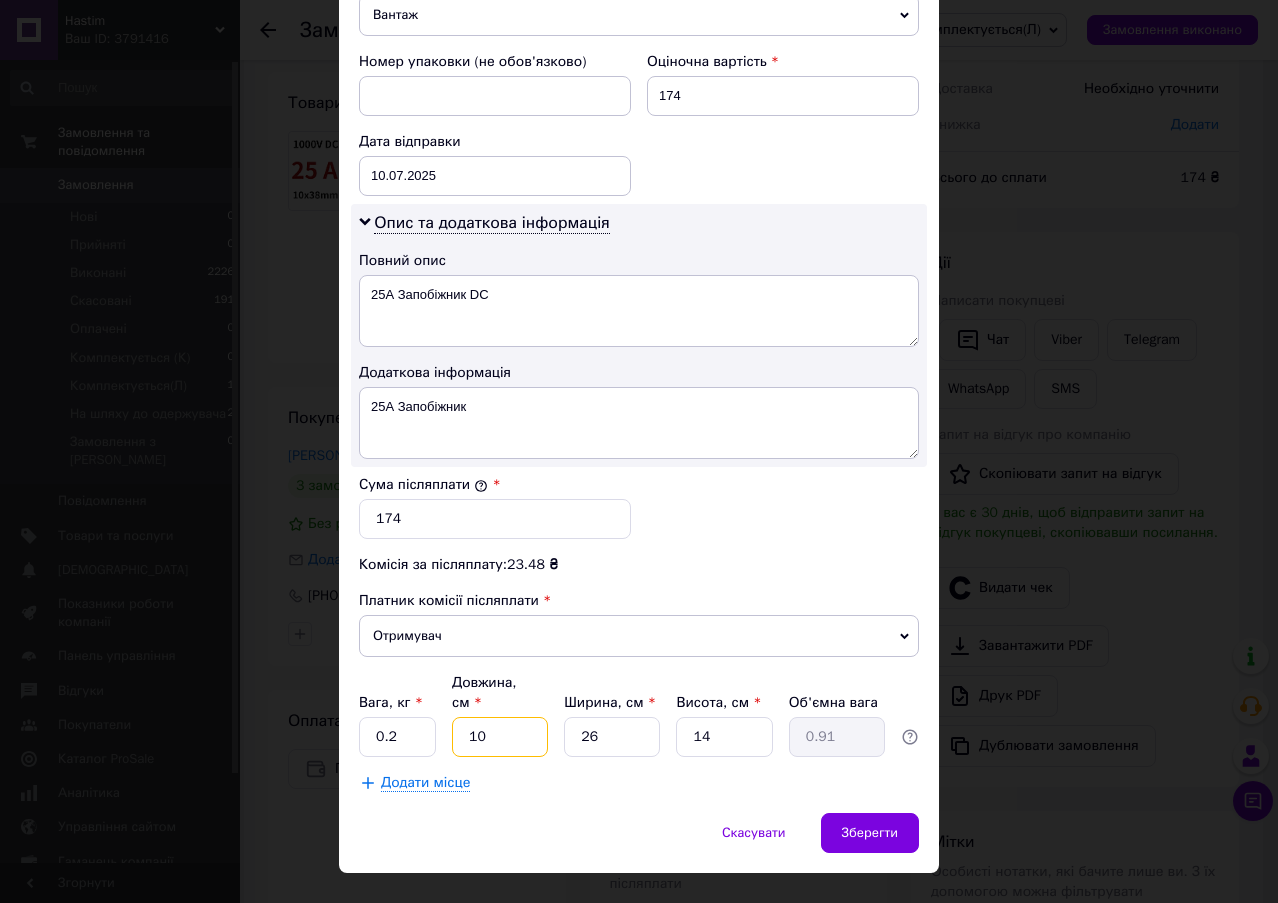 type on "1" 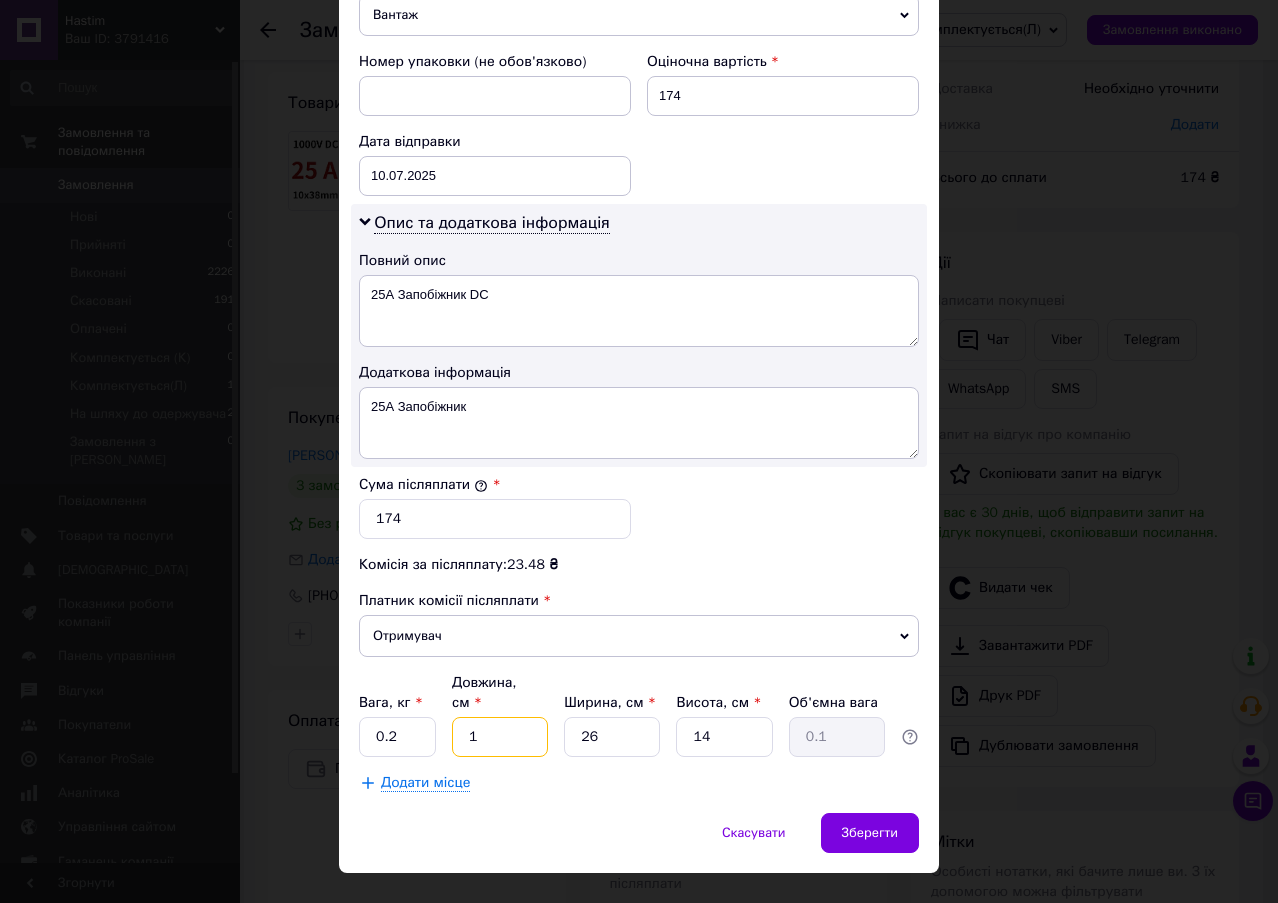 type 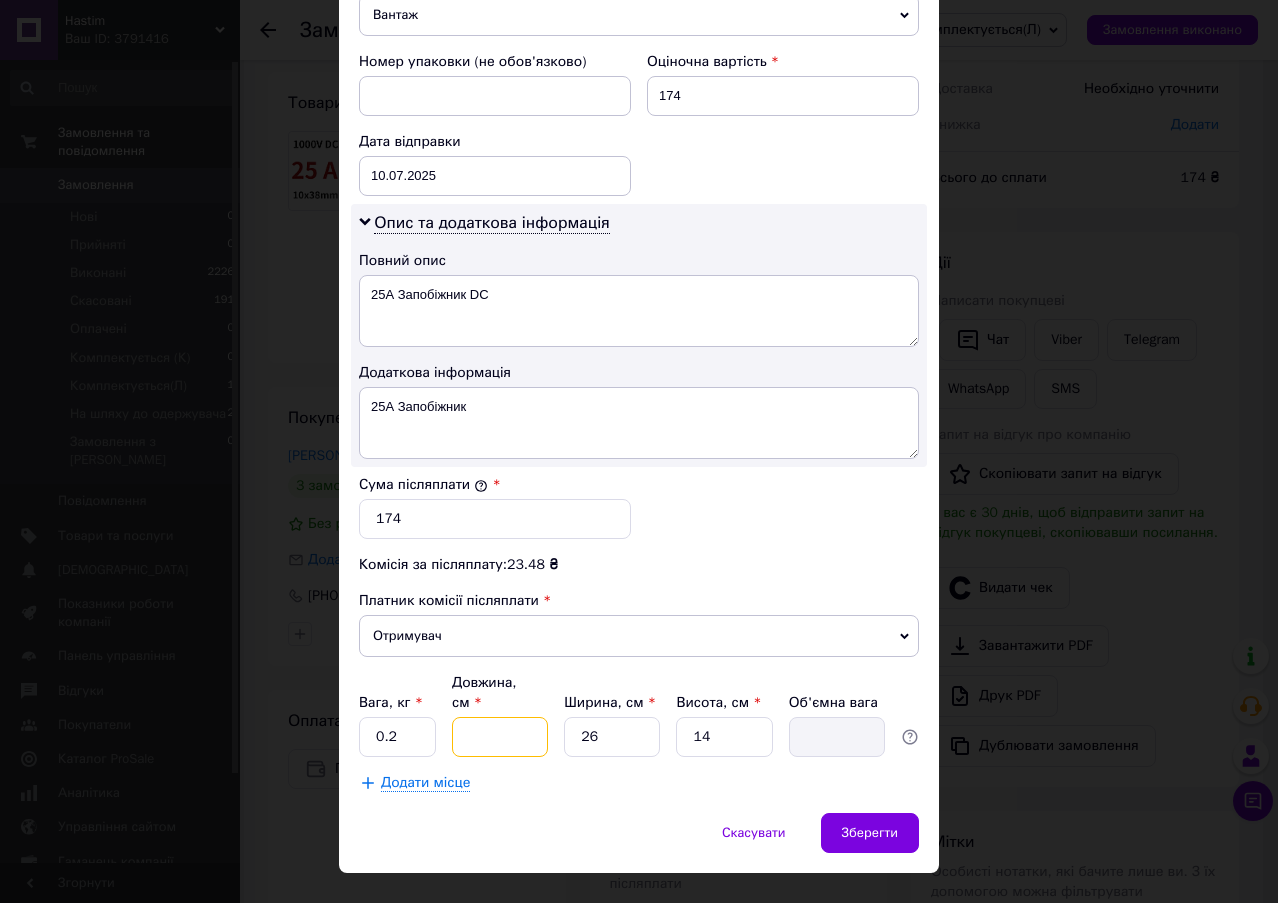 type on "8" 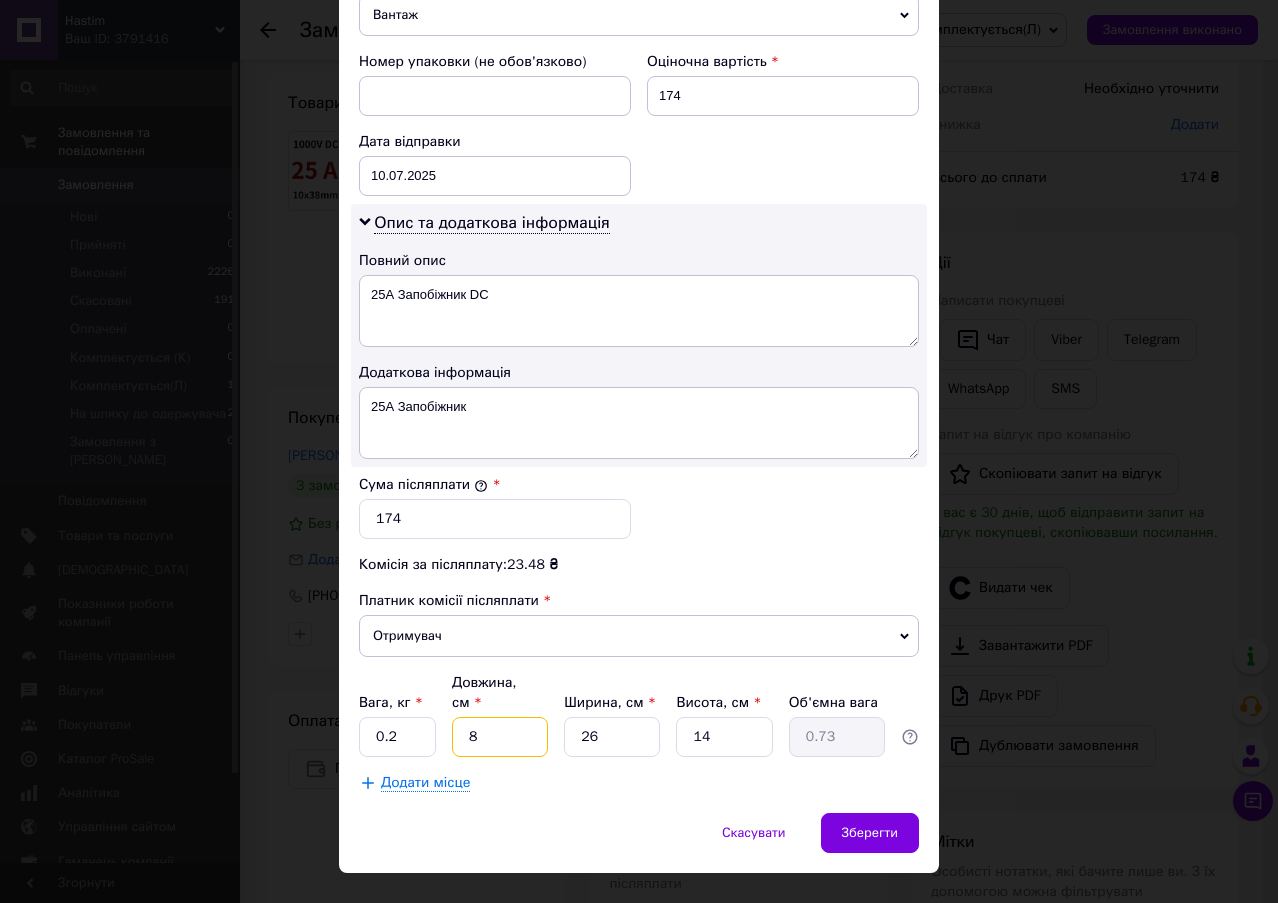 type on "8" 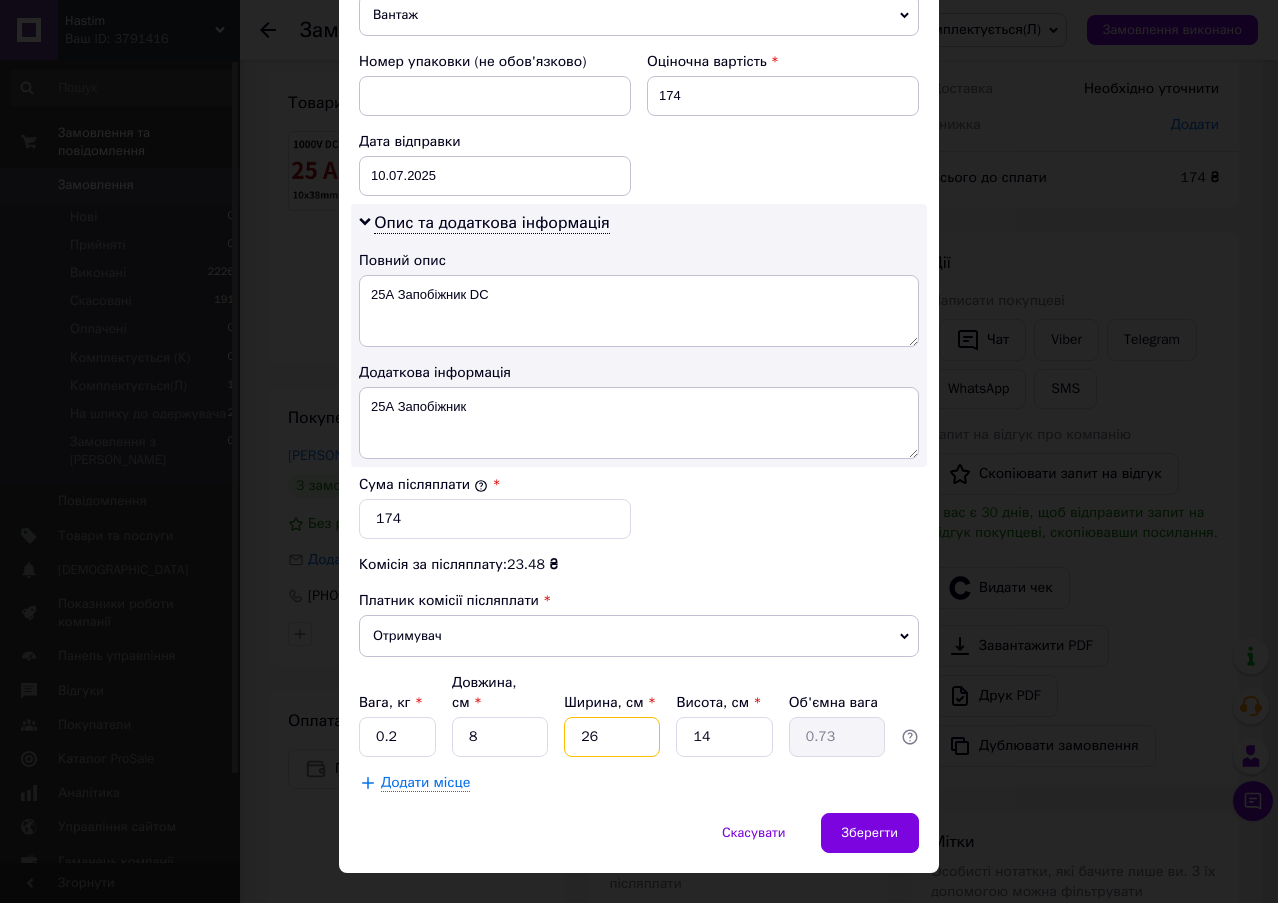 click on "26" at bounding box center [612, 737] 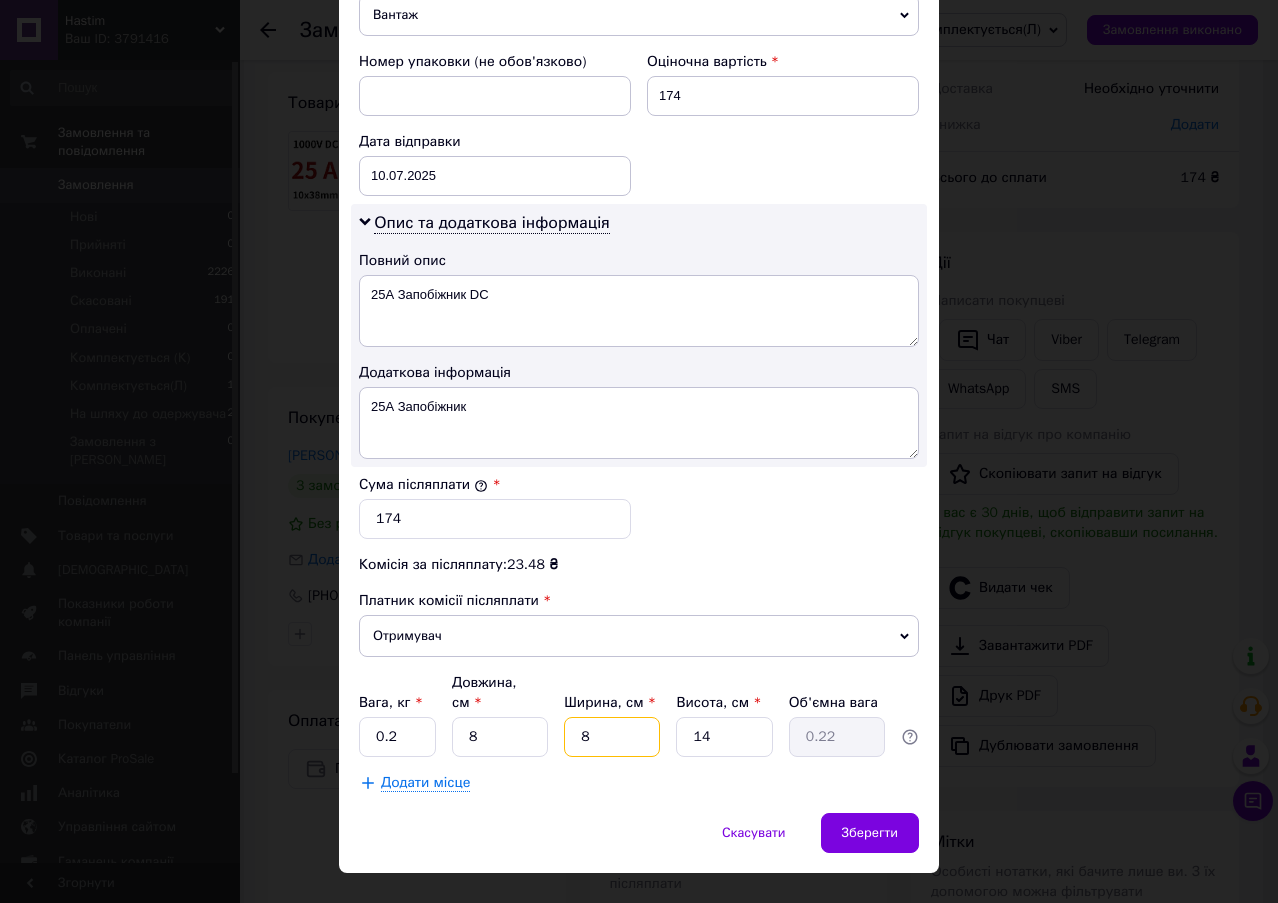 type on "8" 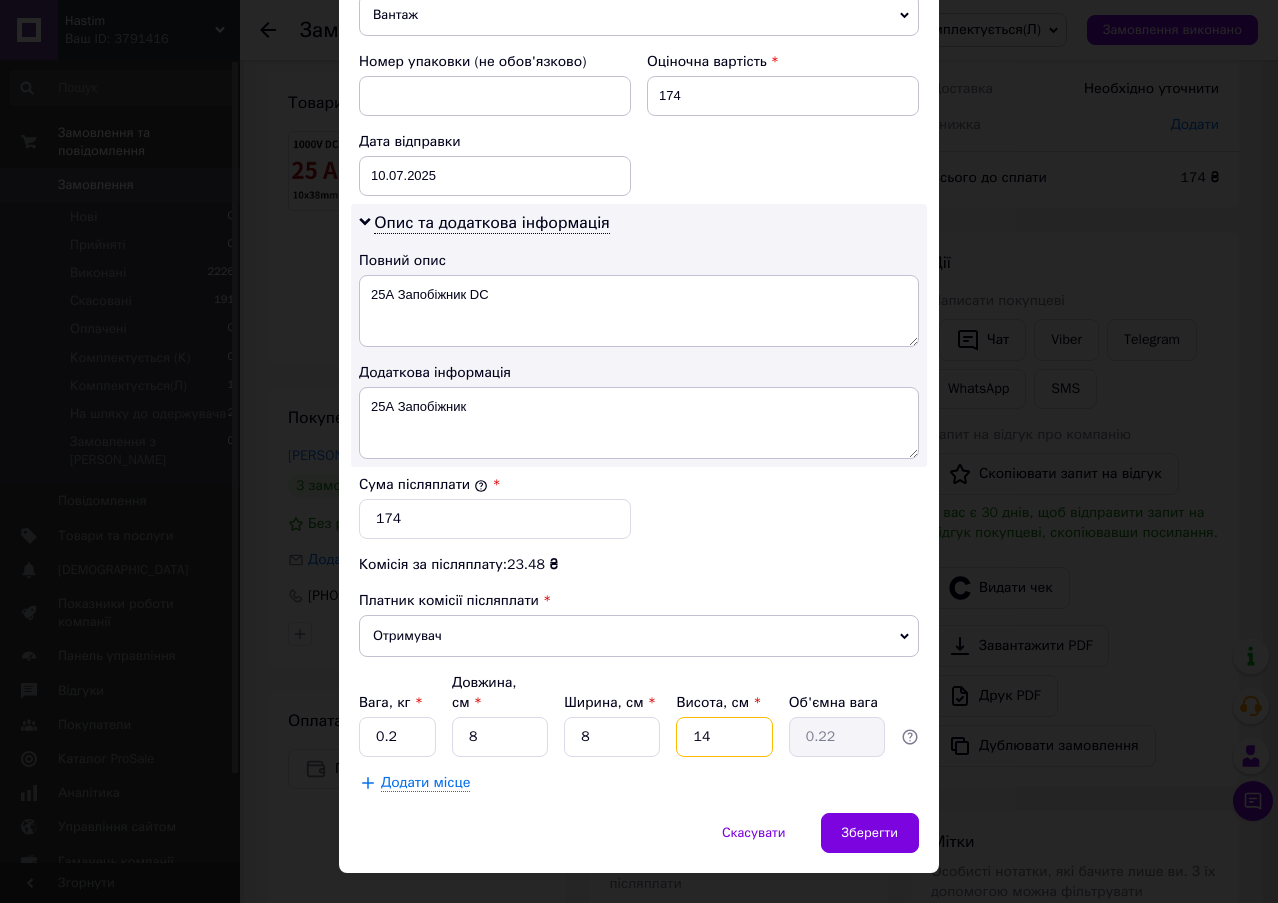 click on "14" at bounding box center (724, 737) 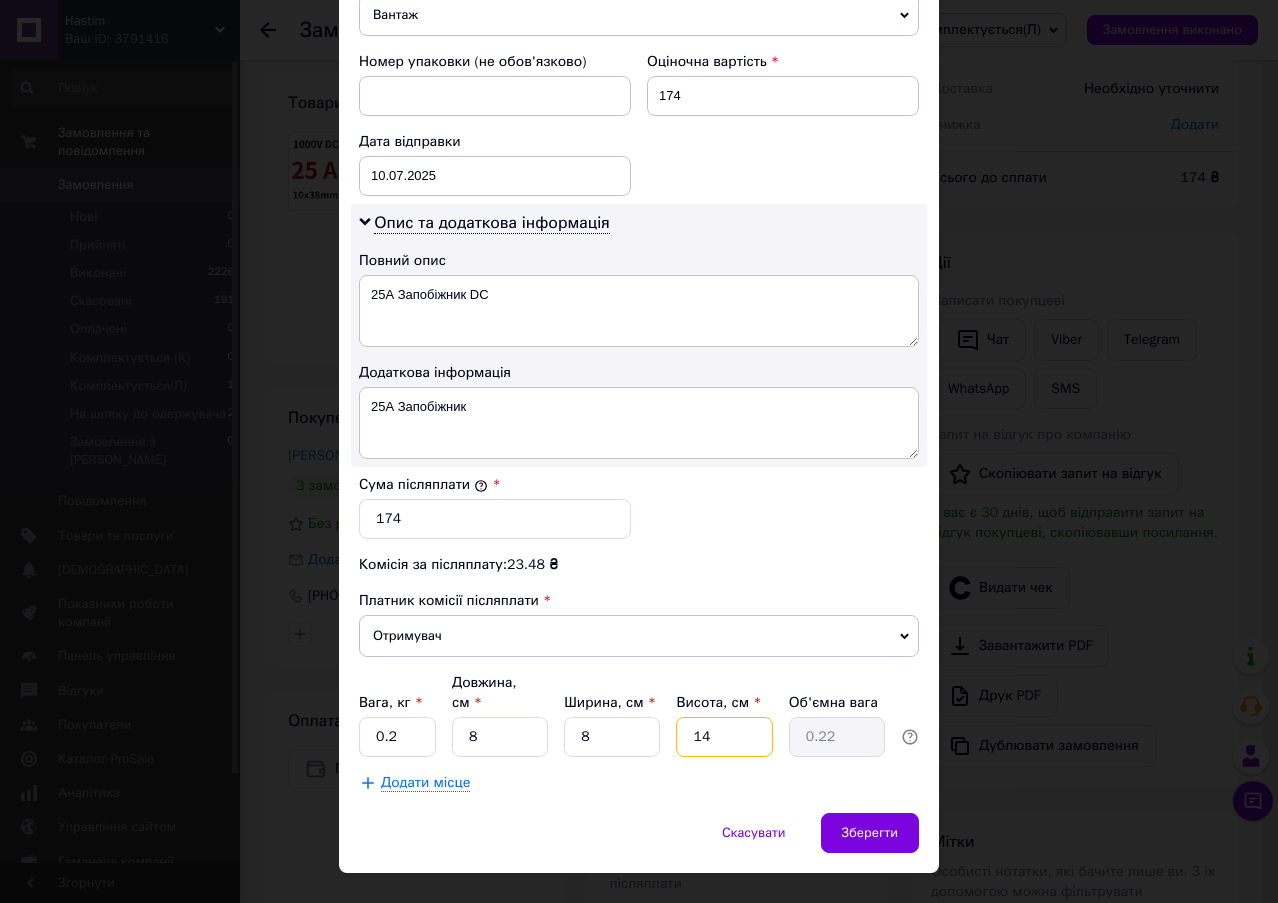 type on "5" 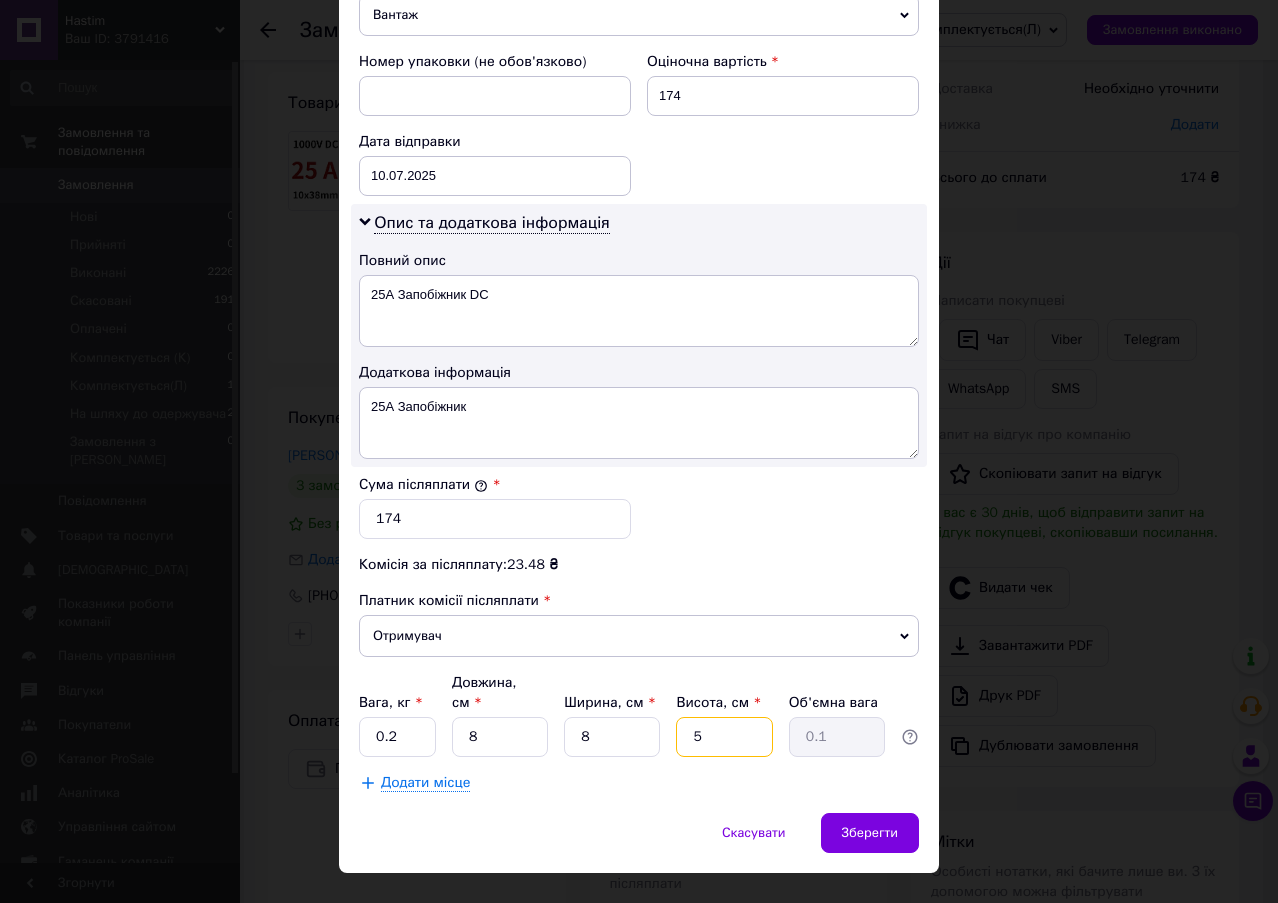 type on "5" 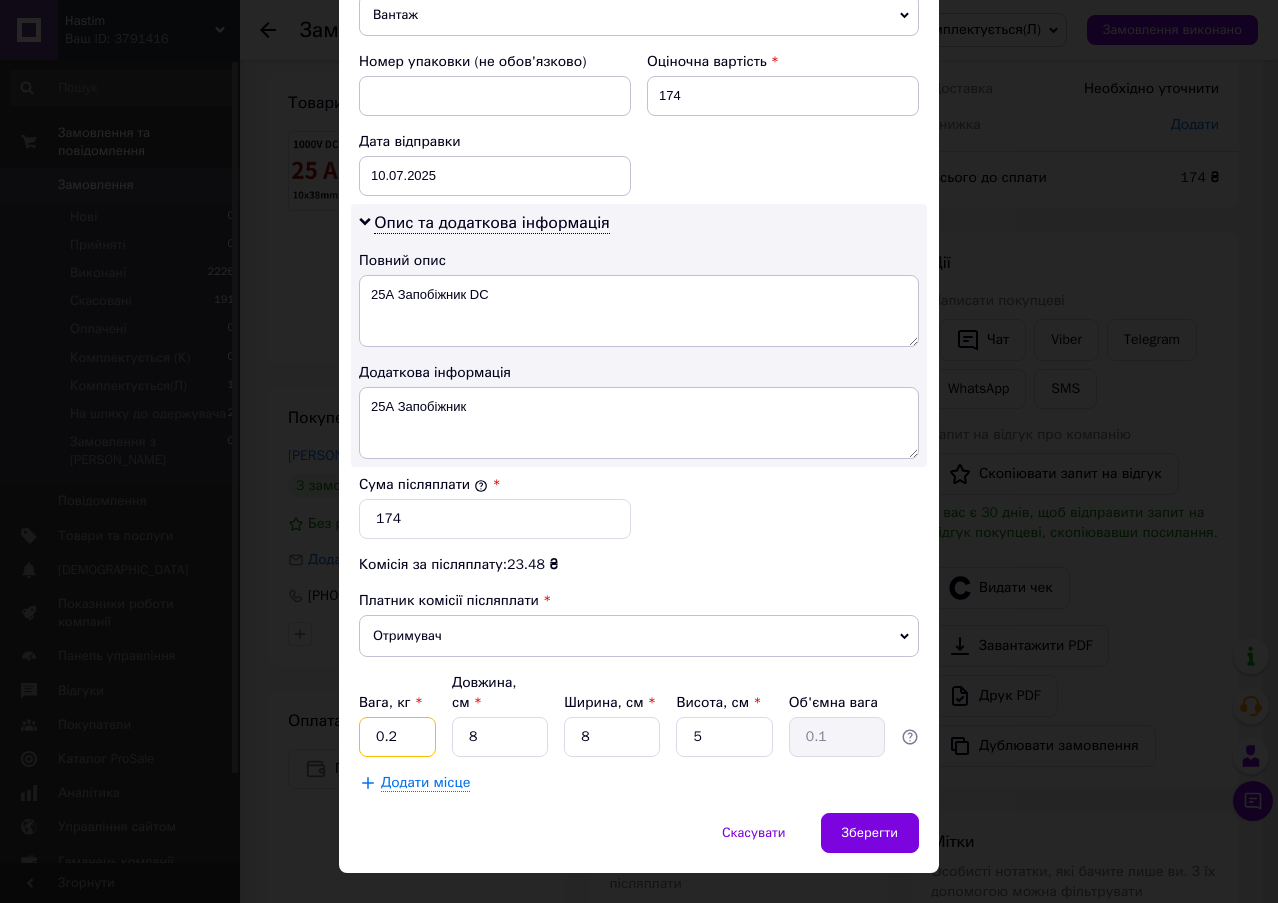 click on "0.2" at bounding box center [397, 737] 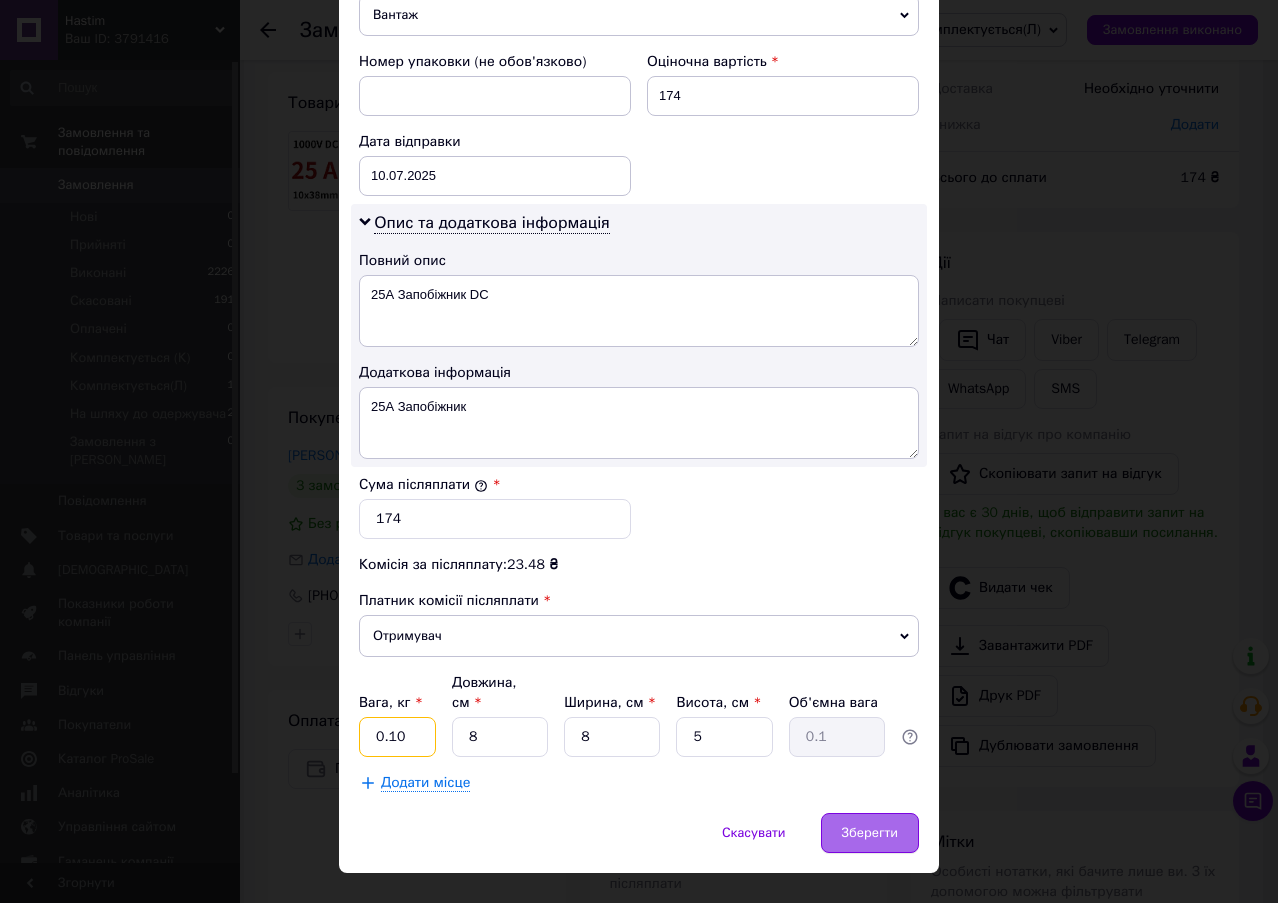 type on "0.10" 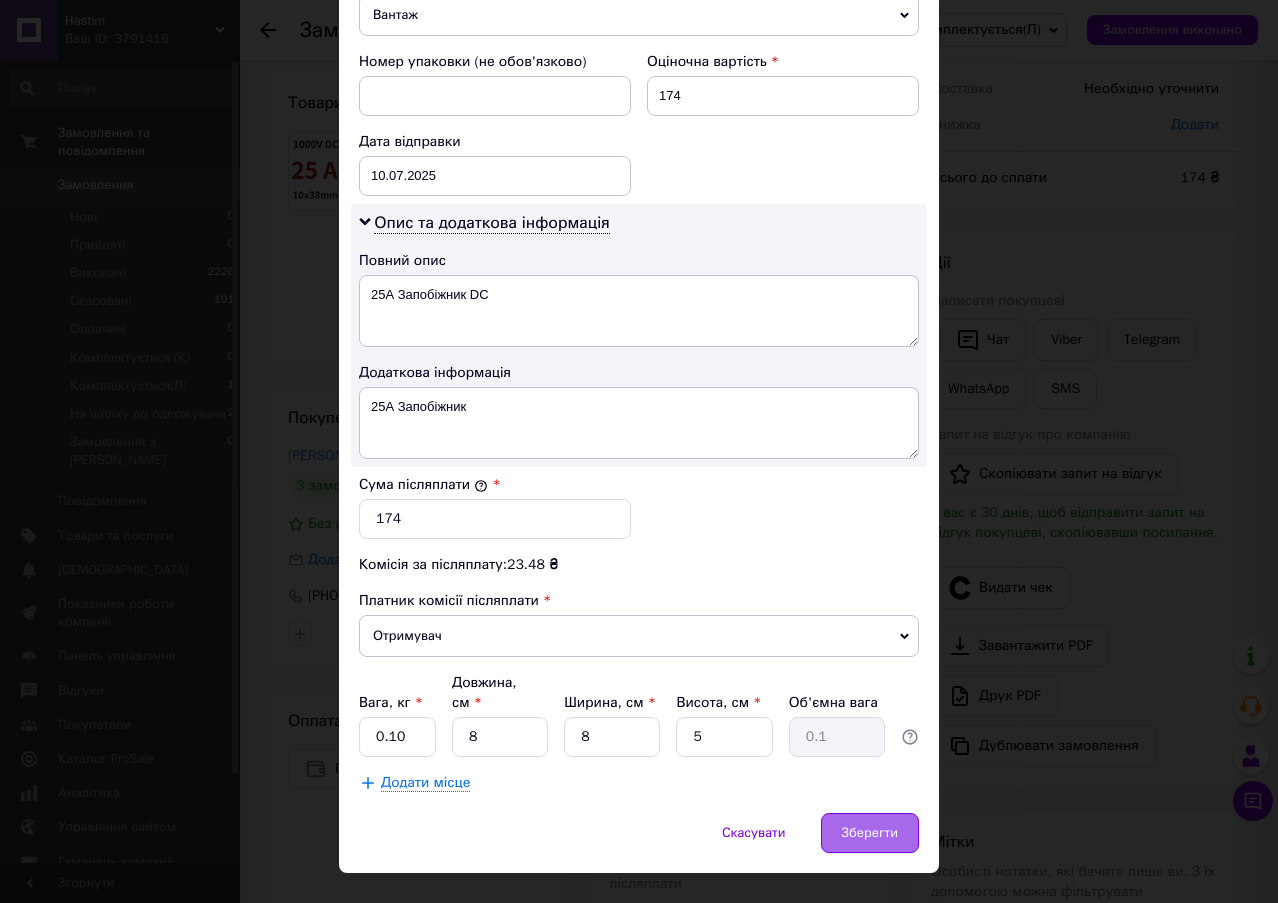 click on "Зберегти" at bounding box center (870, 833) 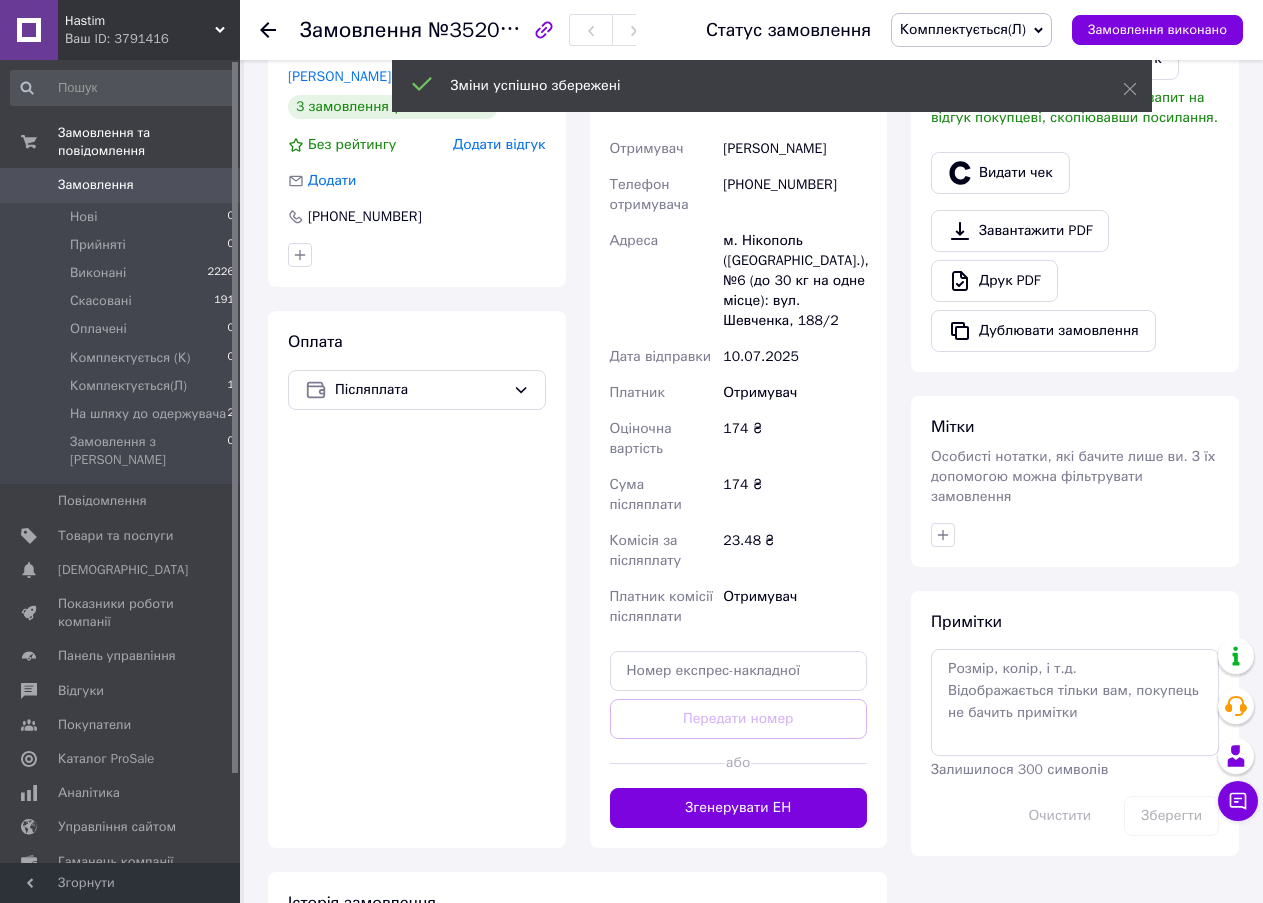 scroll, scrollTop: 500, scrollLeft: 0, axis: vertical 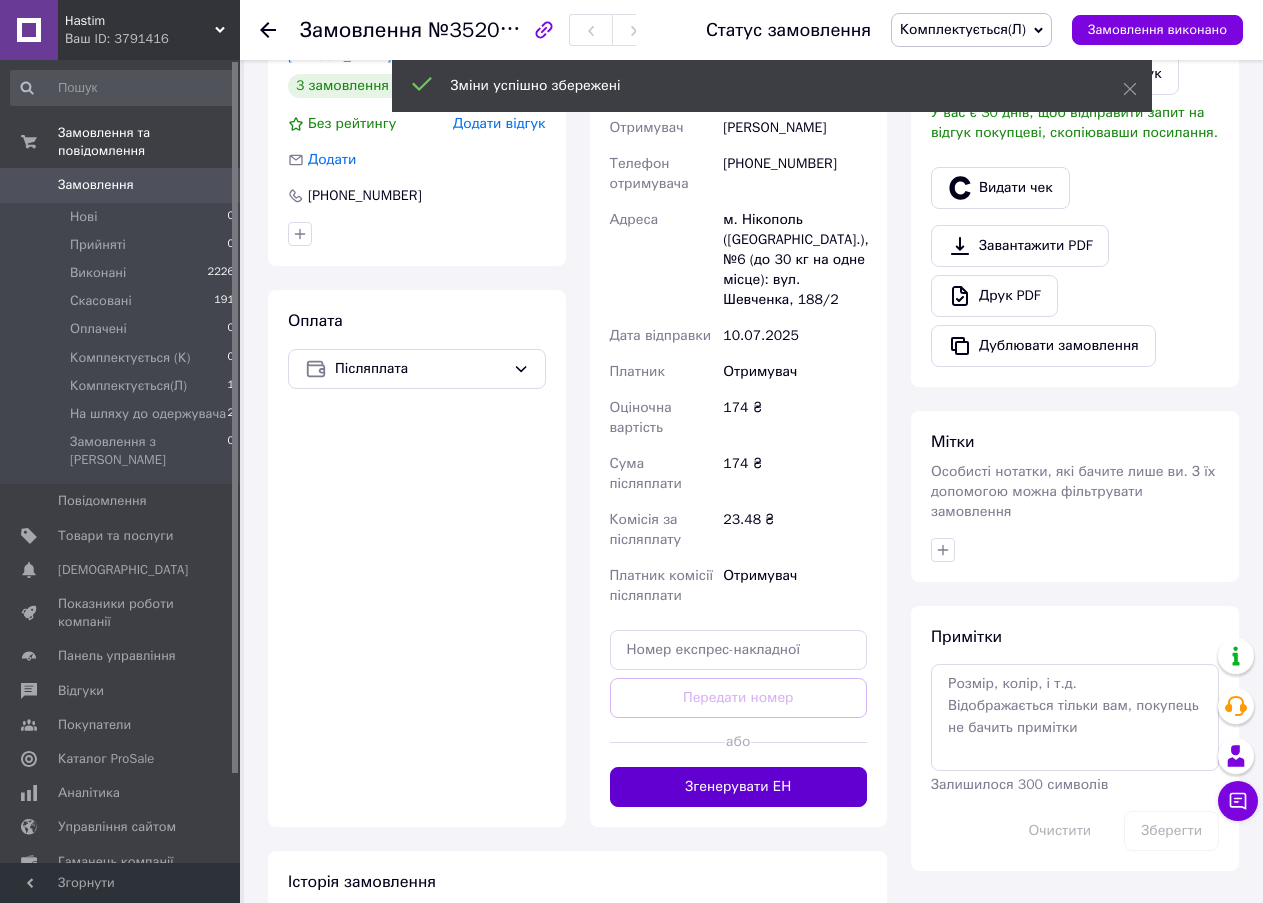 click on "Згенерувати ЕН" at bounding box center [739, 787] 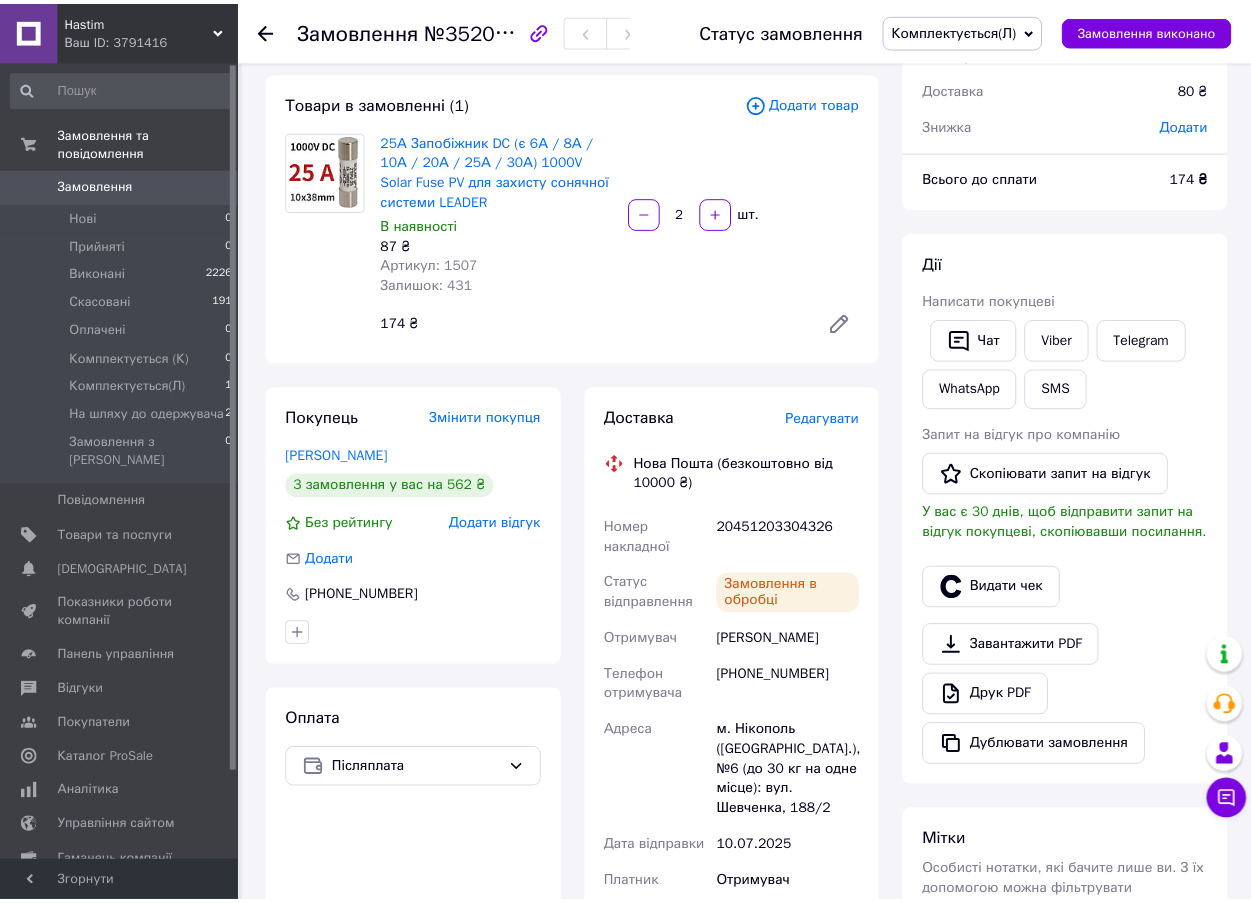 scroll, scrollTop: 0, scrollLeft: 0, axis: both 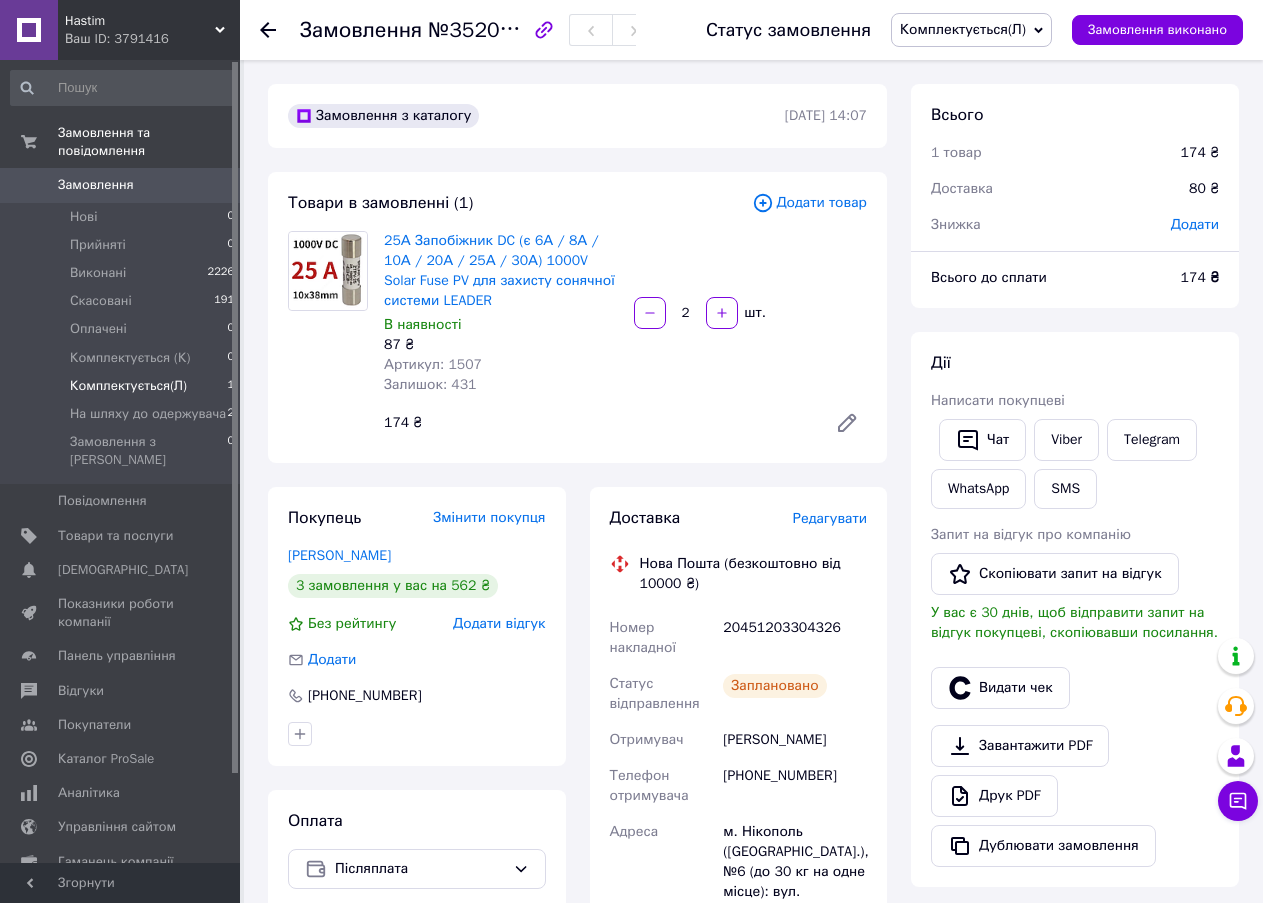 click on "Комплектується(Л) 1" at bounding box center [123, 386] 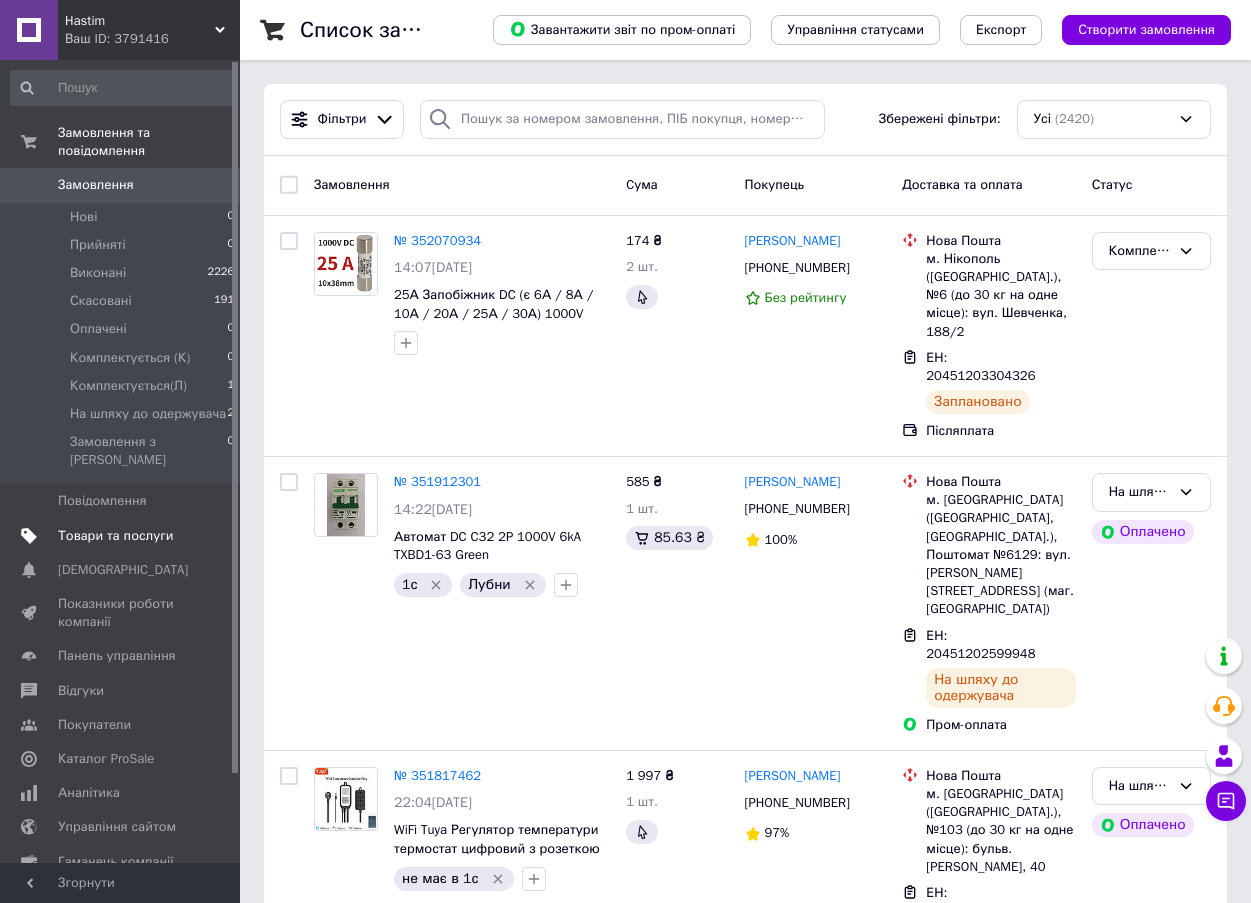 click on "Товари та послуги" at bounding box center (115, 536) 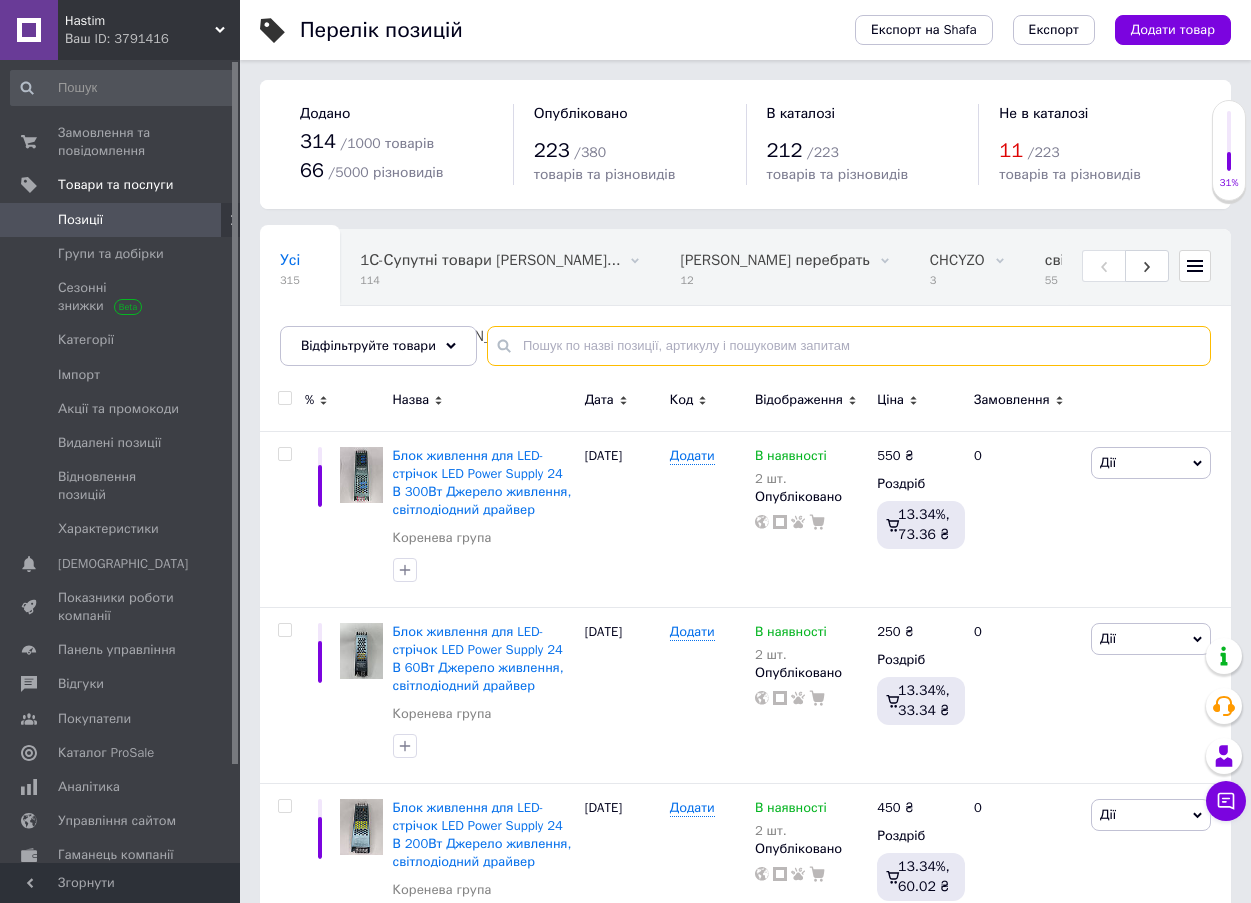 click at bounding box center [849, 346] 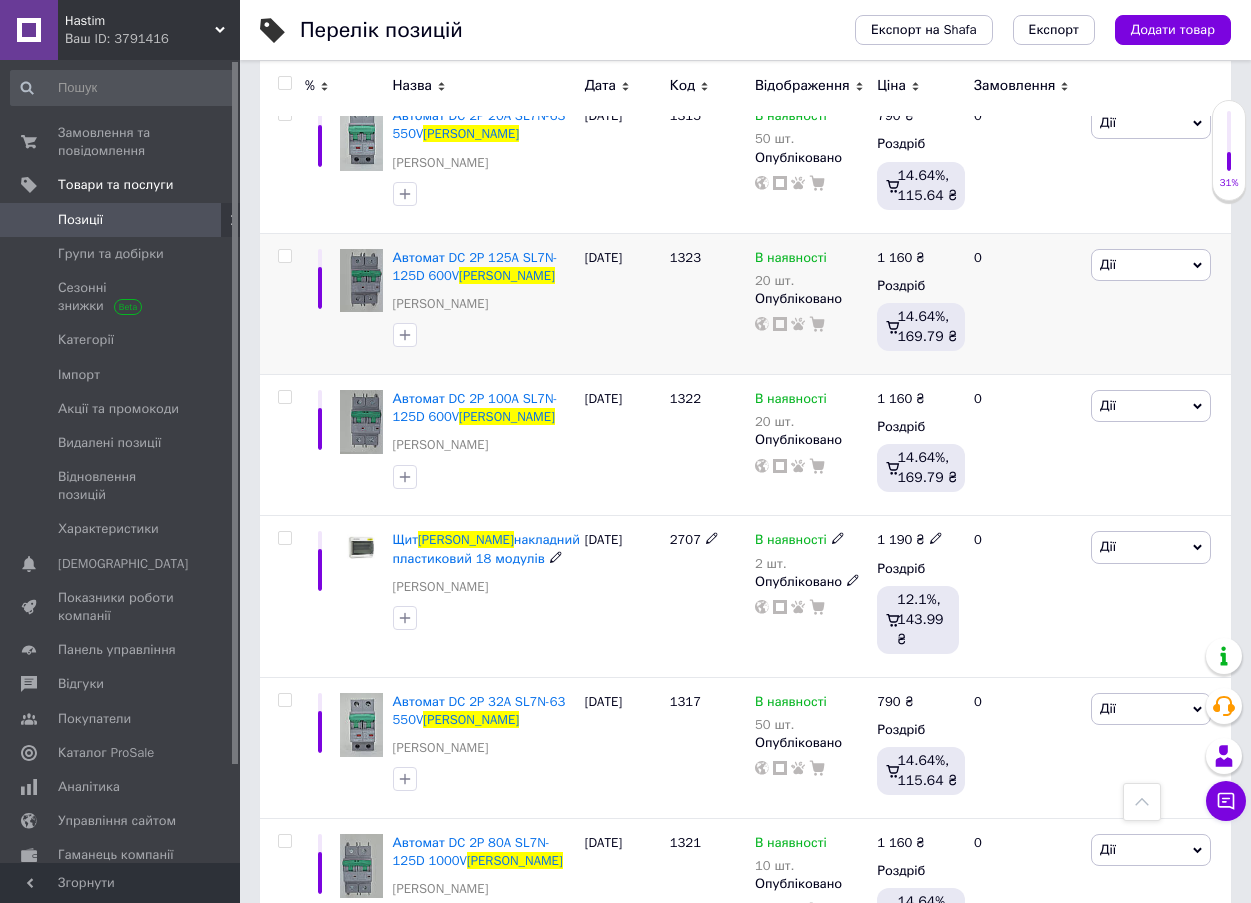 scroll, scrollTop: 1300, scrollLeft: 0, axis: vertical 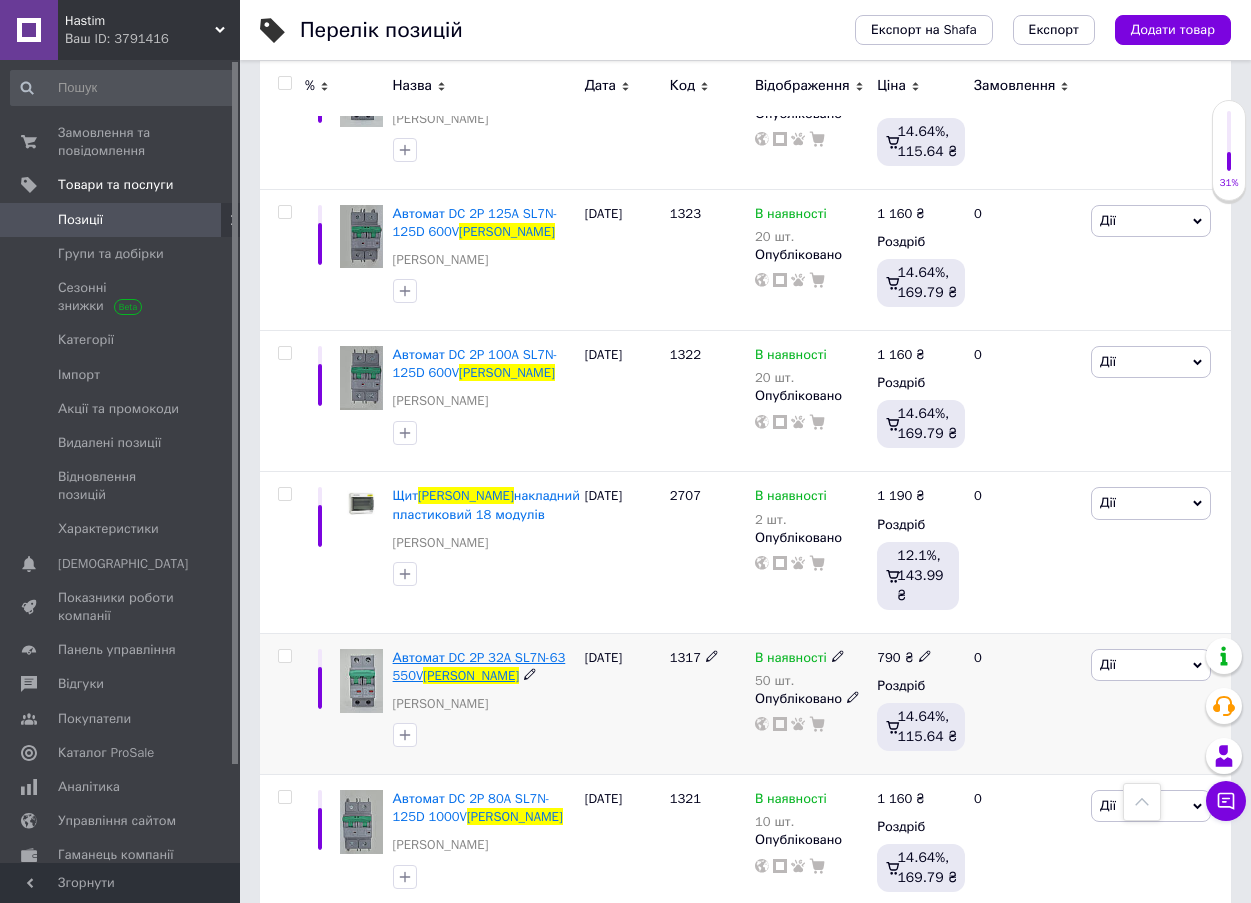 type on "suntree" 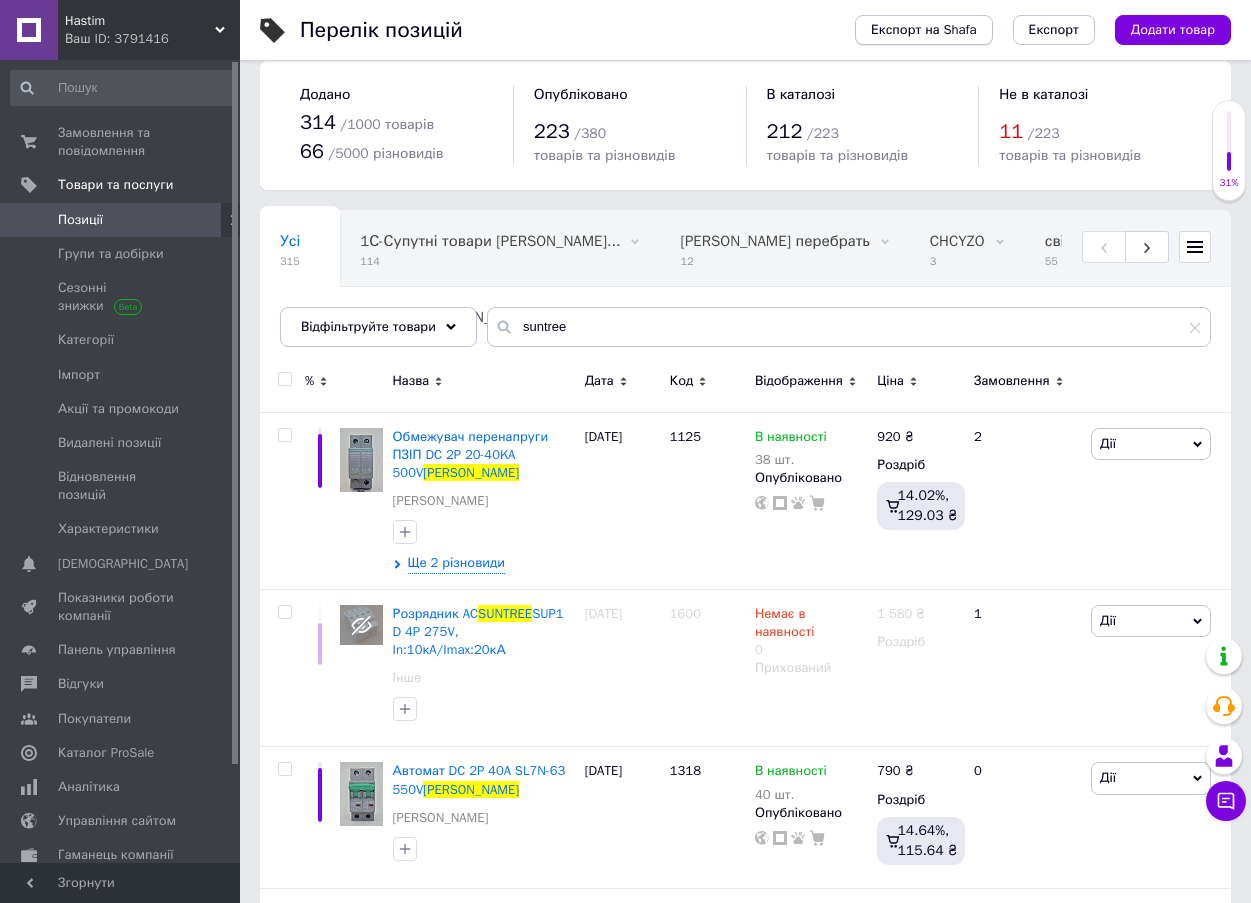 scroll, scrollTop: 620, scrollLeft: 0, axis: vertical 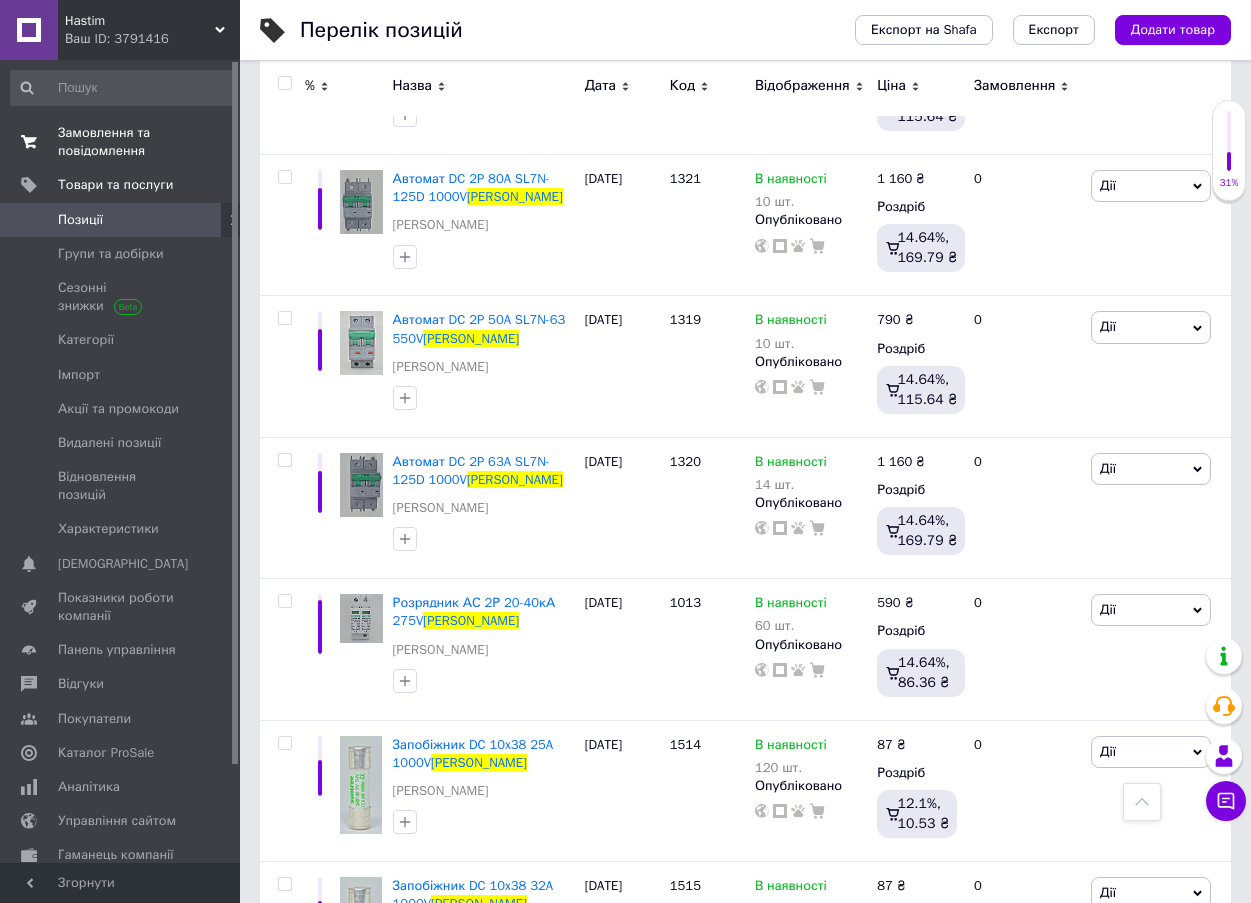 click on "Замовлення та повідомлення" at bounding box center (121, 142) 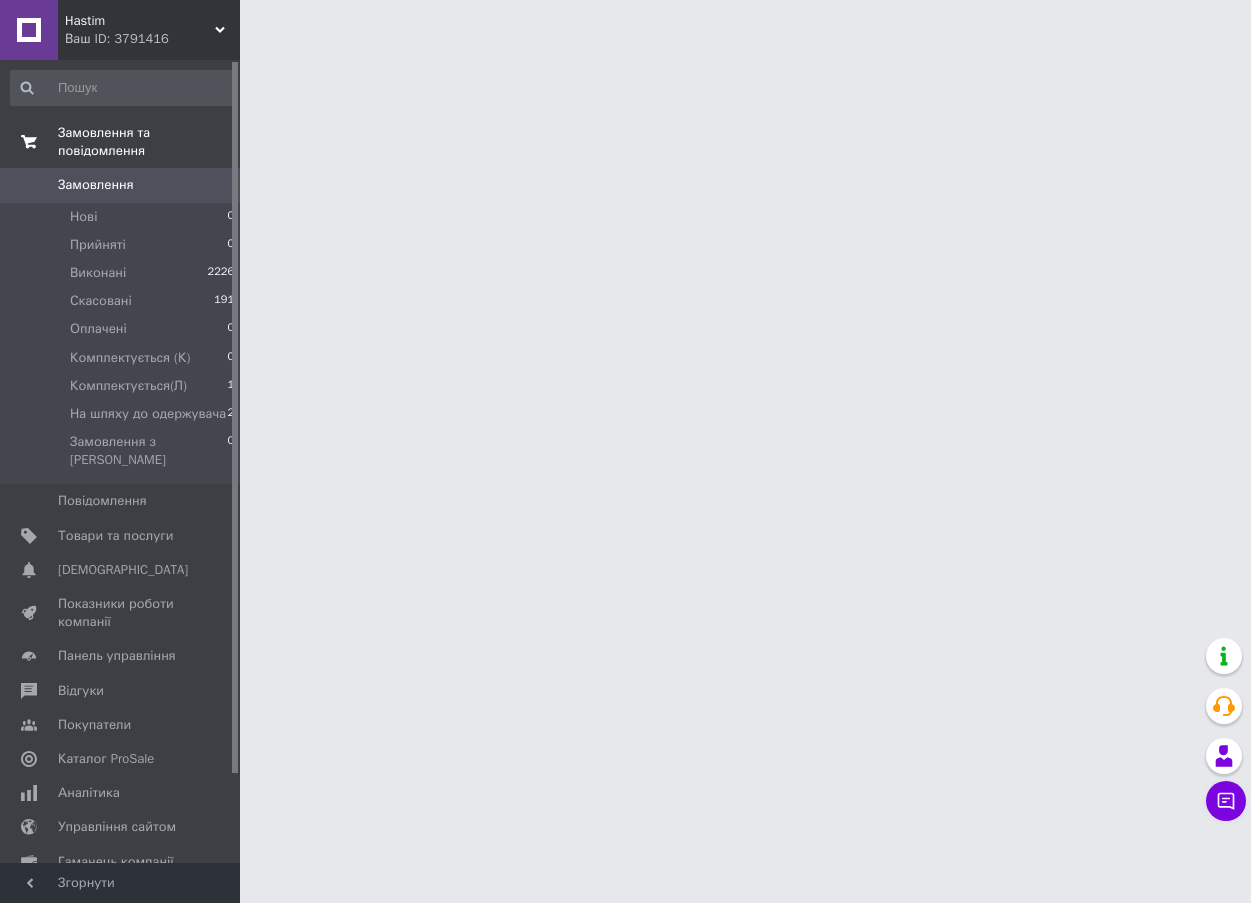 scroll, scrollTop: 0, scrollLeft: 0, axis: both 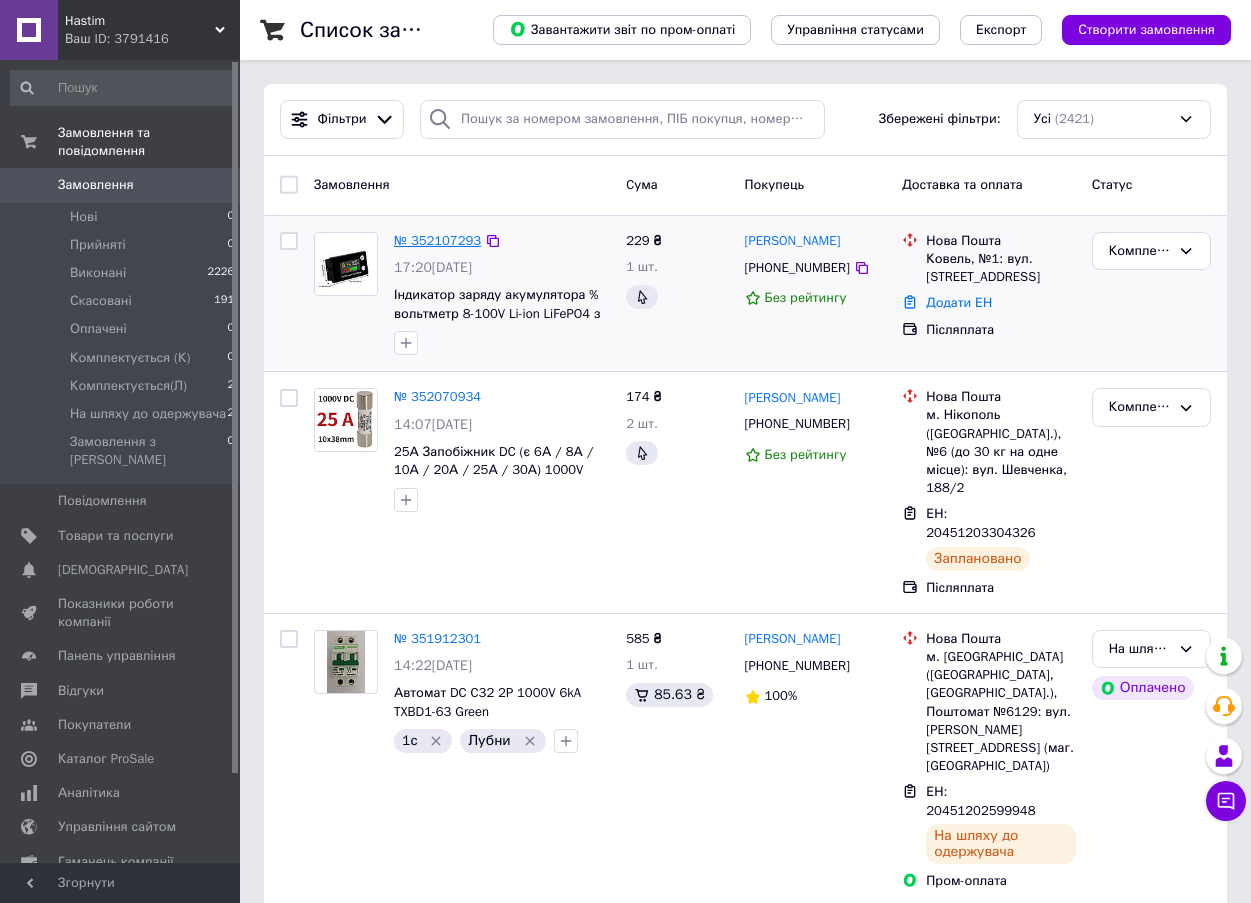 click on "№ 352107293" at bounding box center [437, 240] 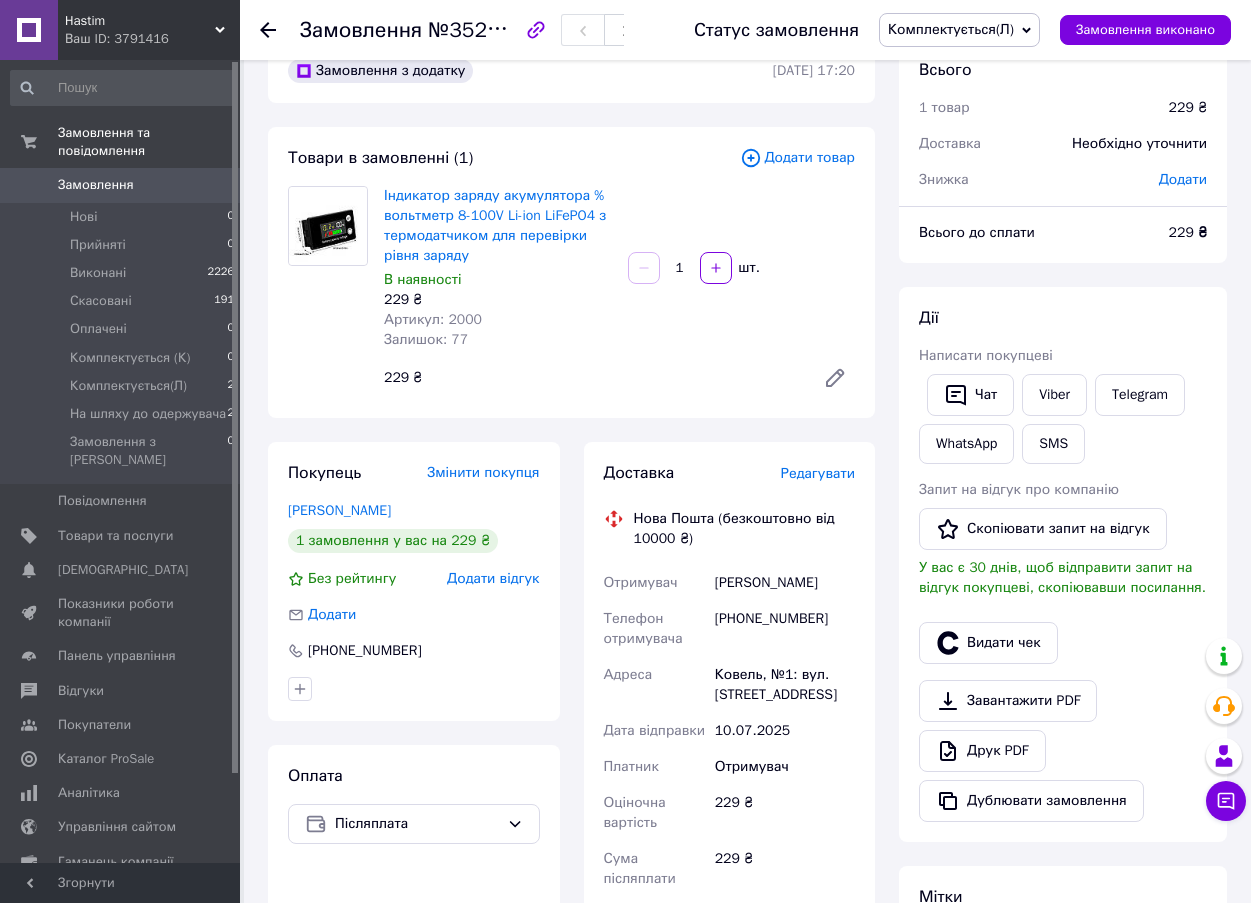 scroll, scrollTop: 100, scrollLeft: 0, axis: vertical 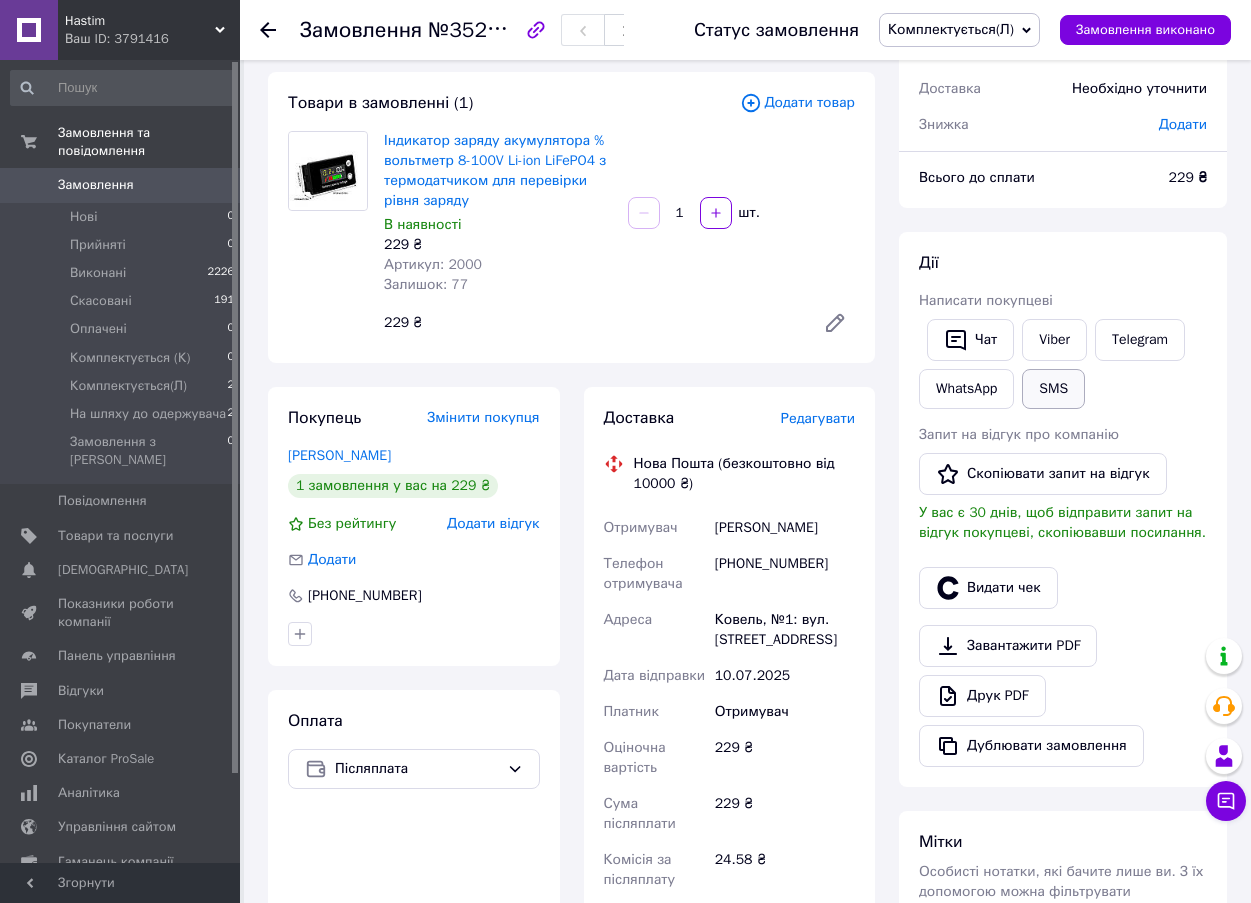 click on "SMS" at bounding box center (1053, 389) 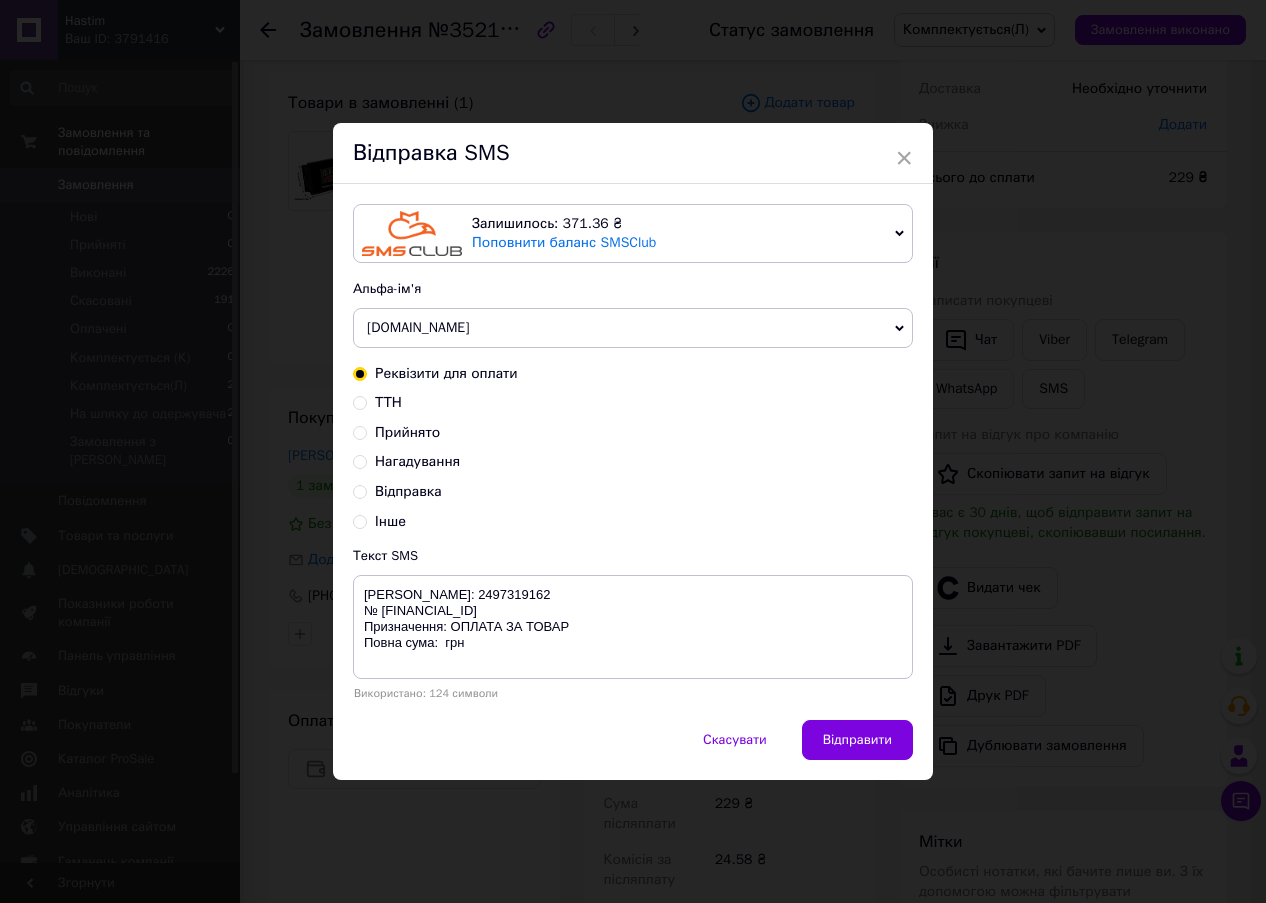 click on "Прийнято" at bounding box center [407, 432] 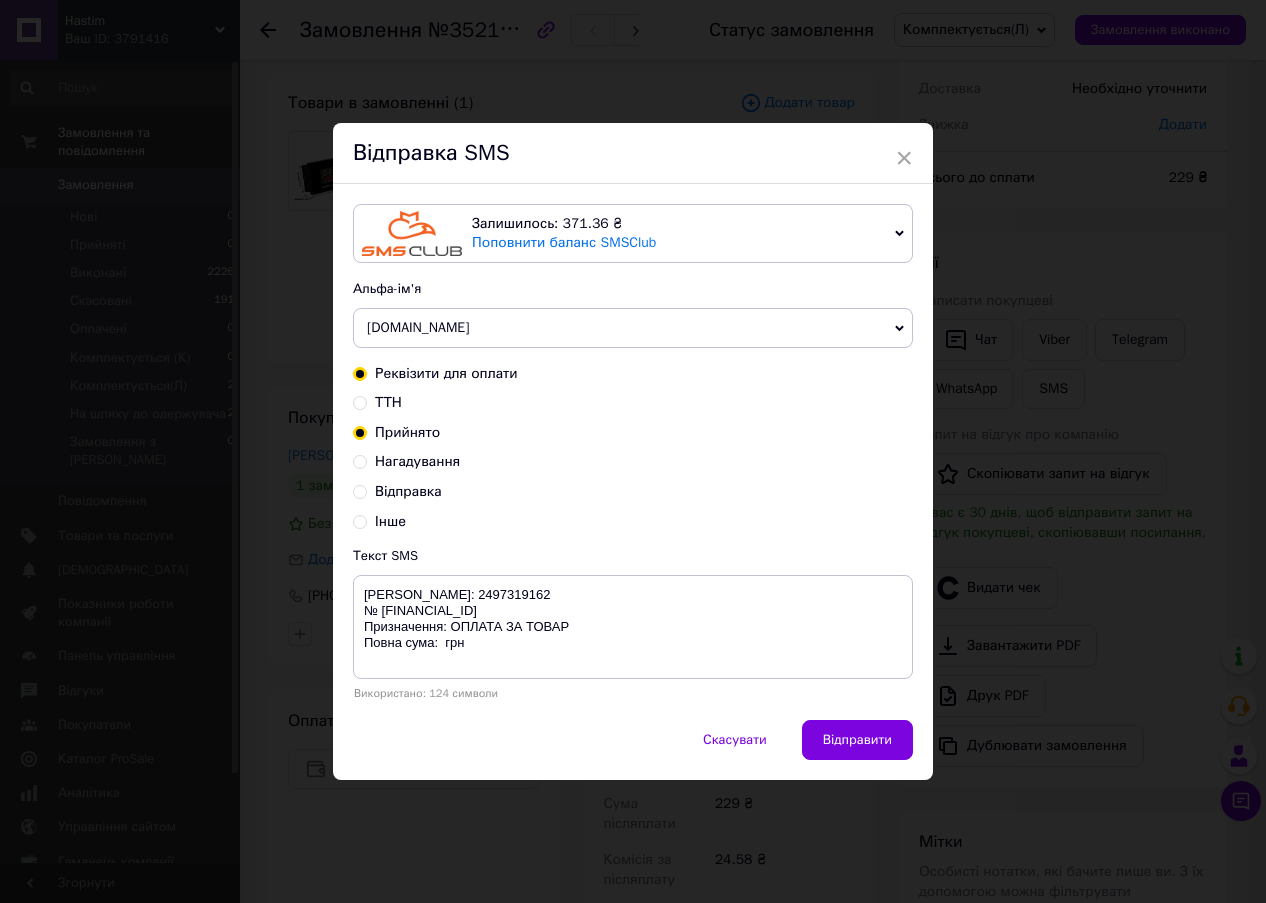 radio on "false" 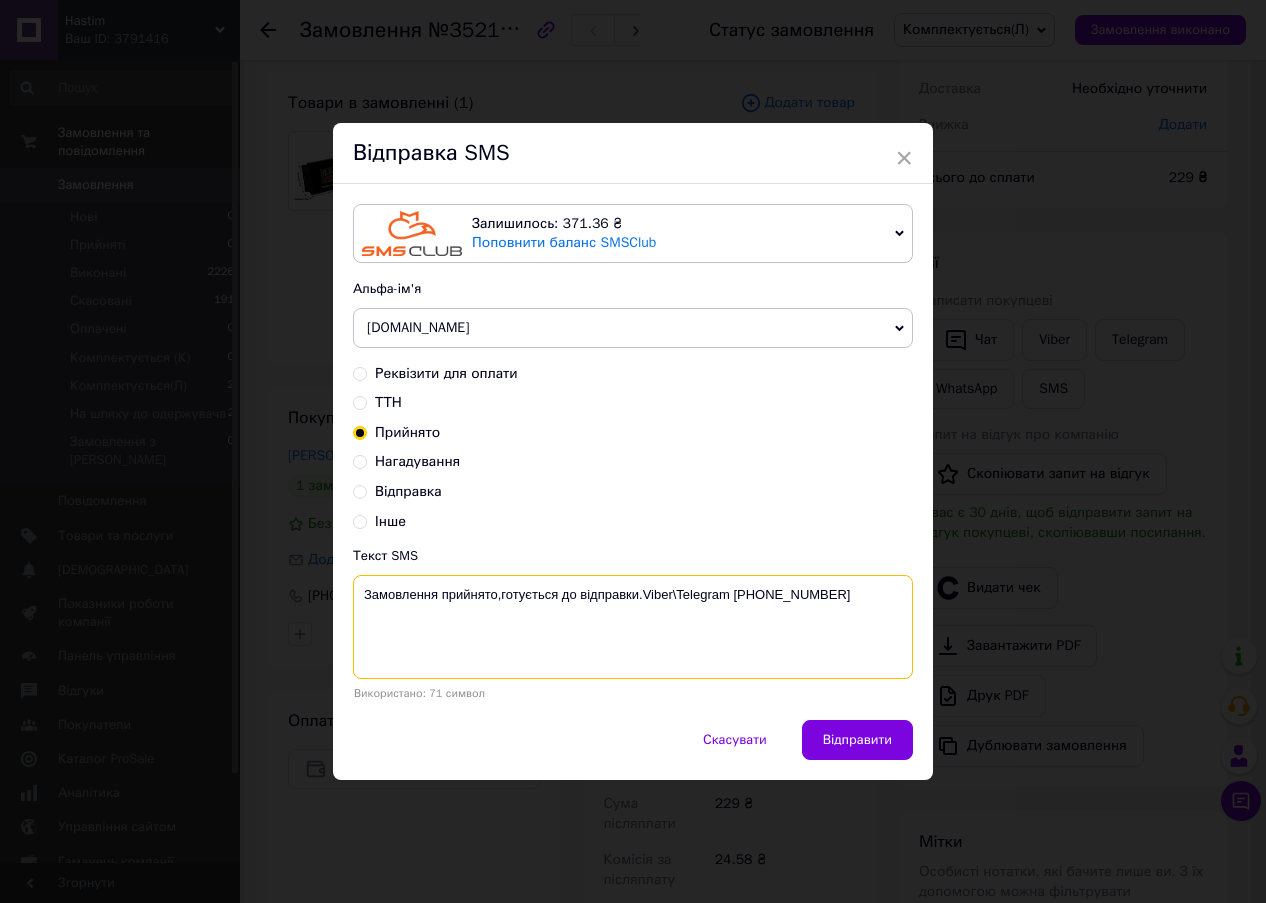 click on "Замовлення прийнято,готується до відправки.Viber\Telegram +380734088448" at bounding box center [633, 627] 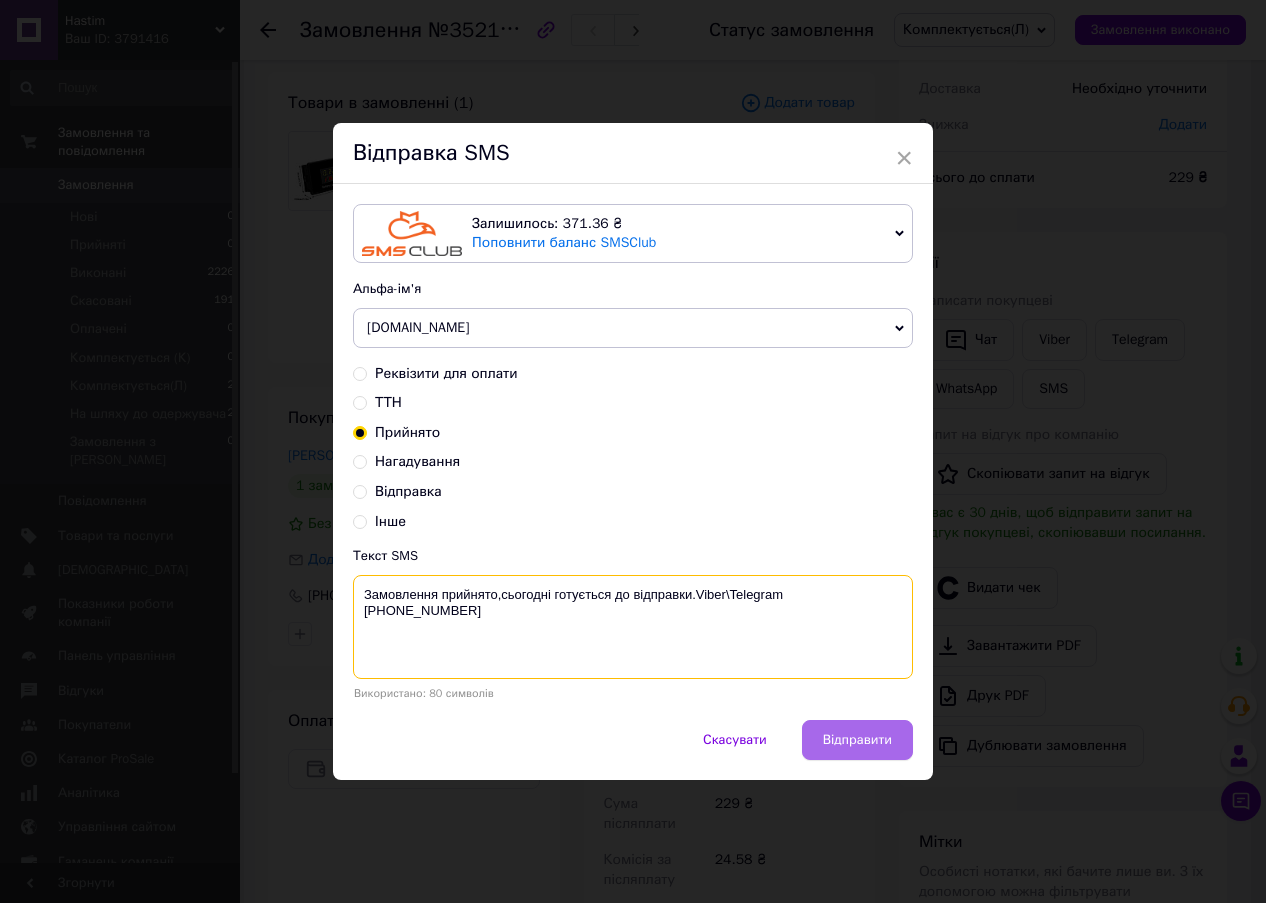 type on "Замовлення прийнято,сьогодні готується до відправки.Viber\Telegram +380734088448" 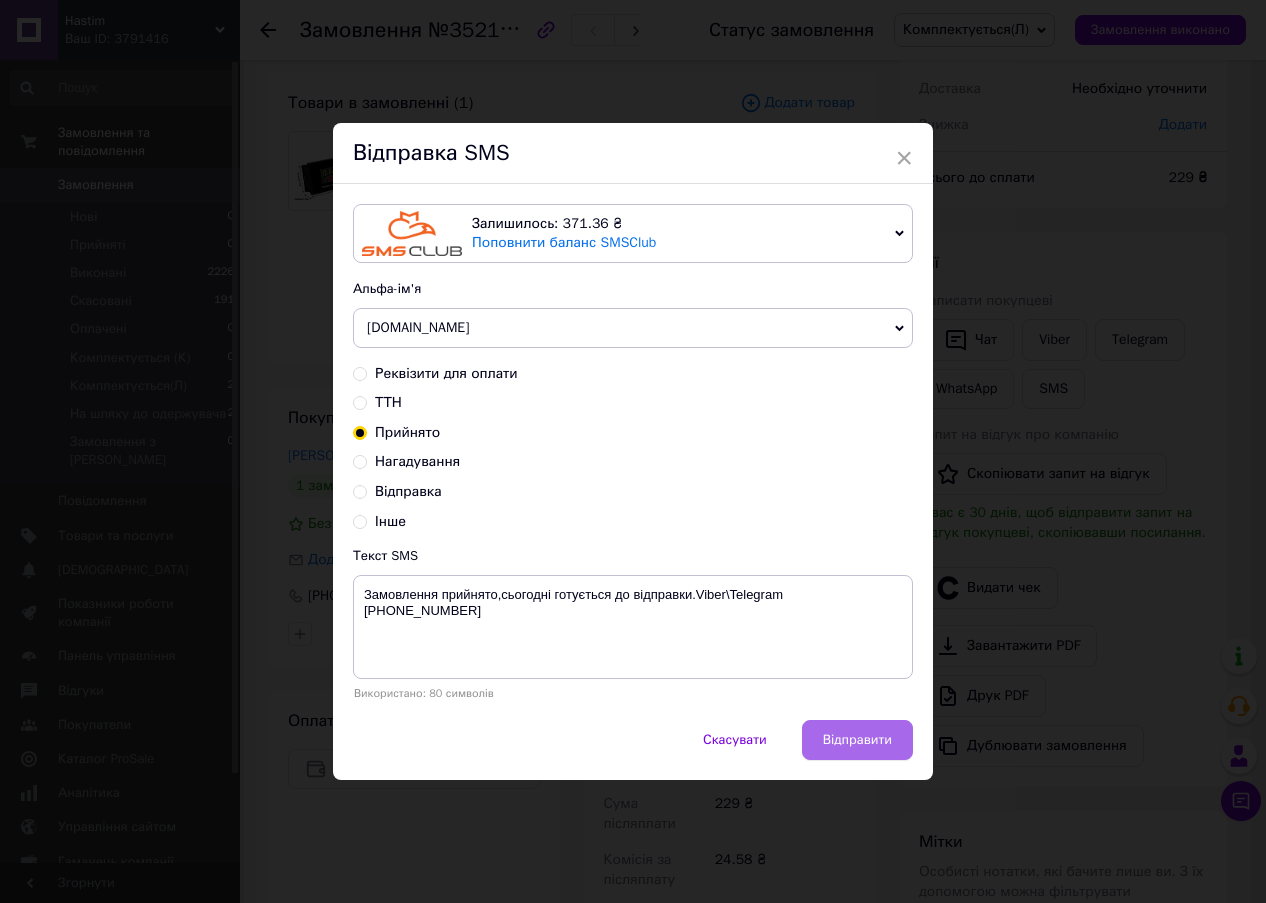 click on "Відправити" at bounding box center [857, 740] 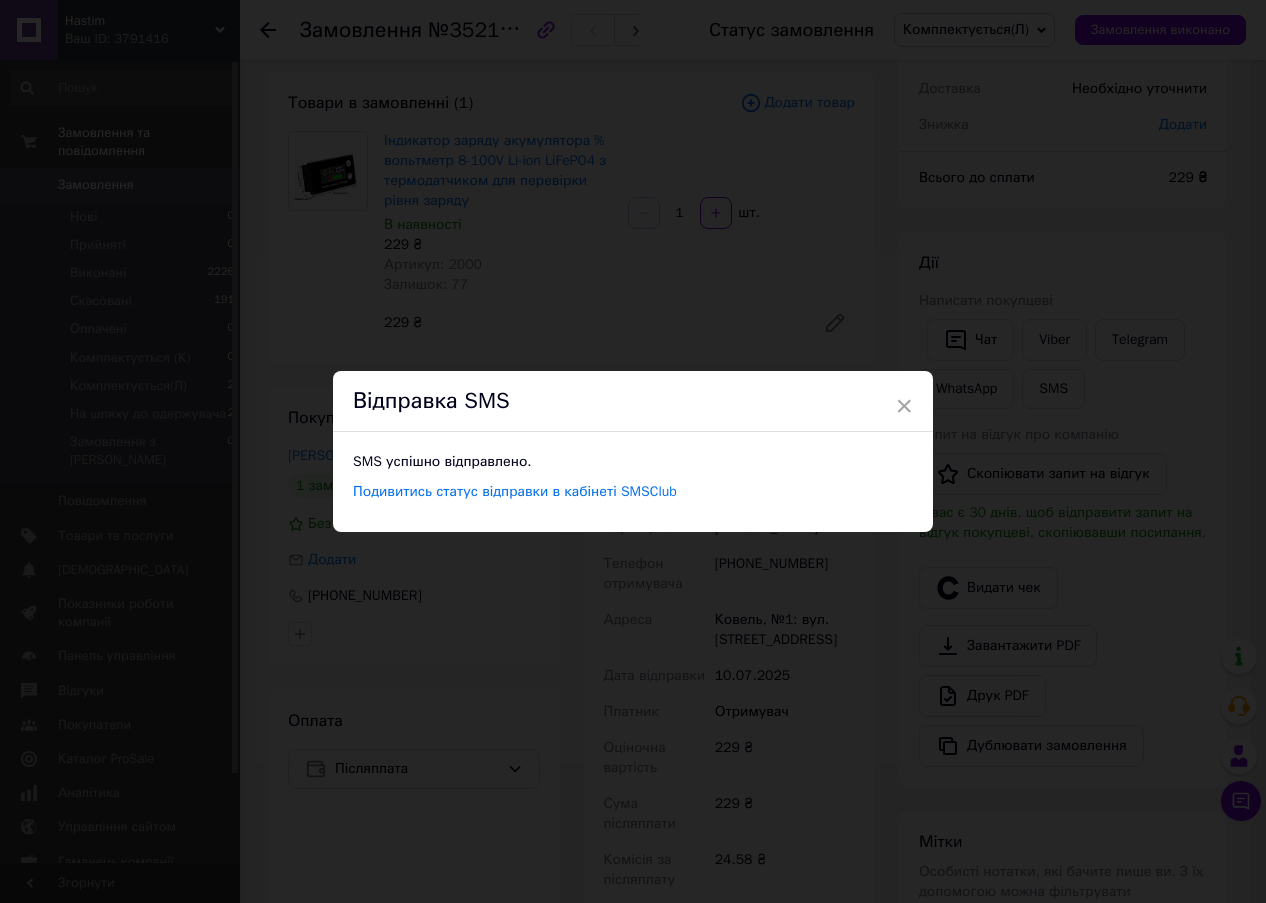 click on "Відправка SMS" at bounding box center [633, 401] 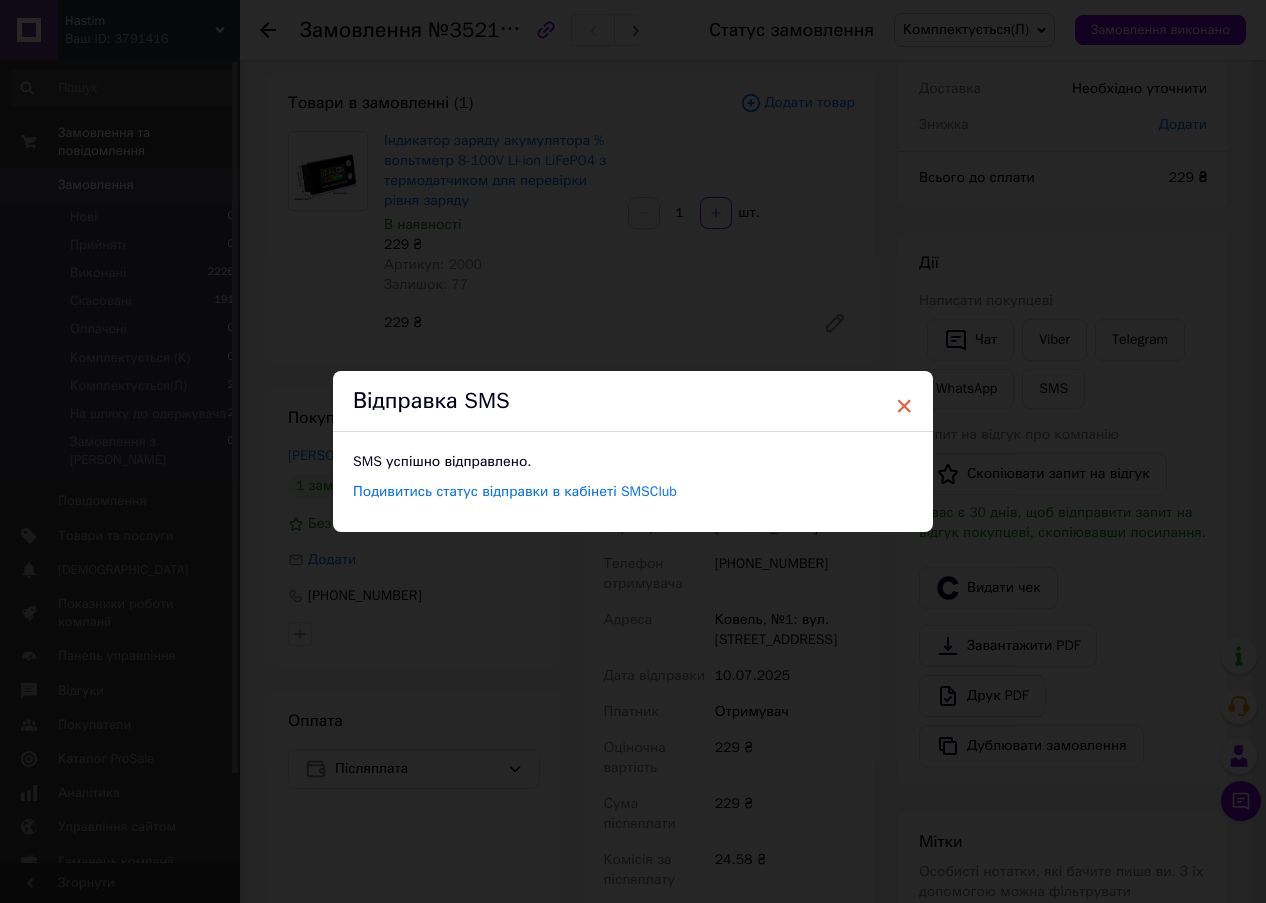 click on "×" at bounding box center (904, 406) 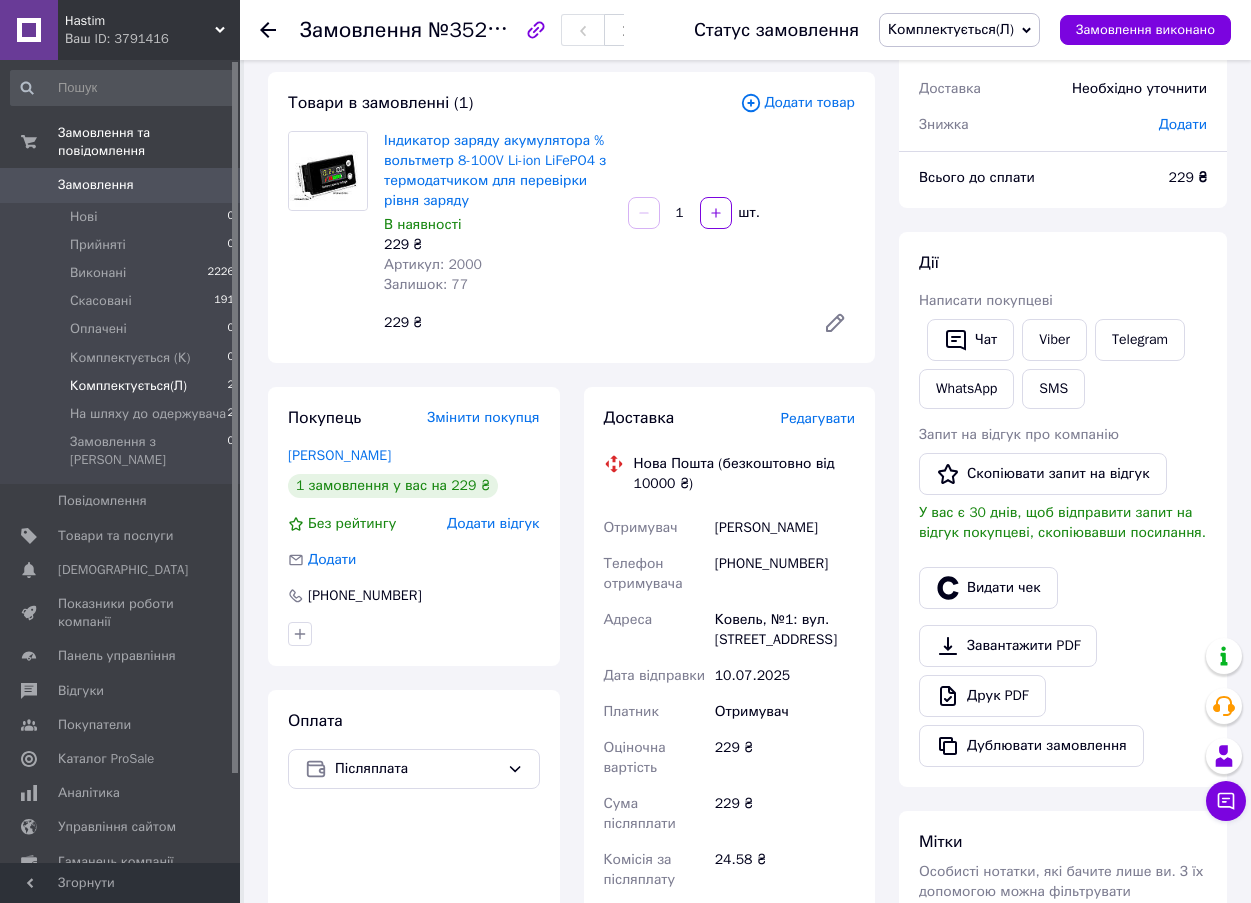 click on "Комплектується(Л)" at bounding box center [128, 386] 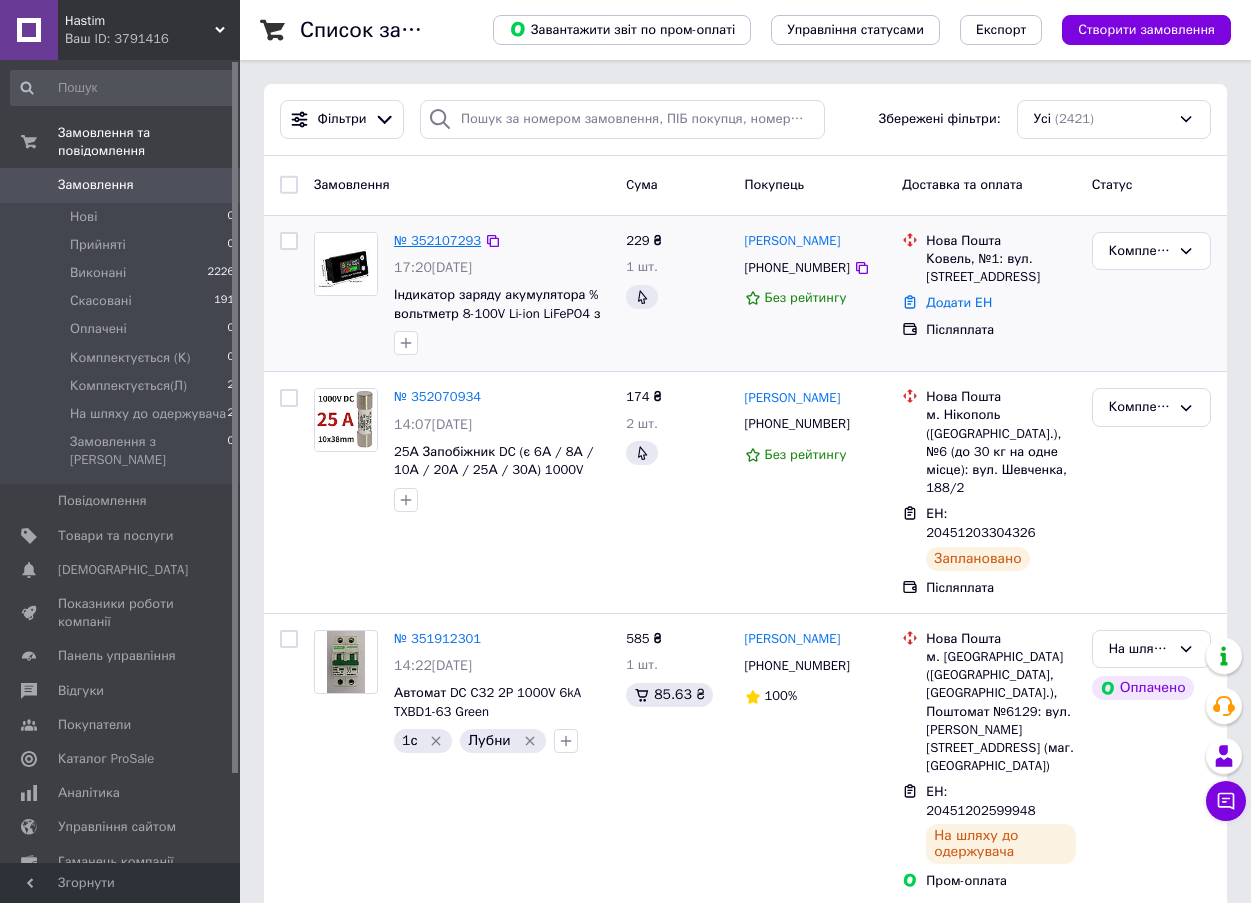 click on "№ 352107293" at bounding box center (437, 240) 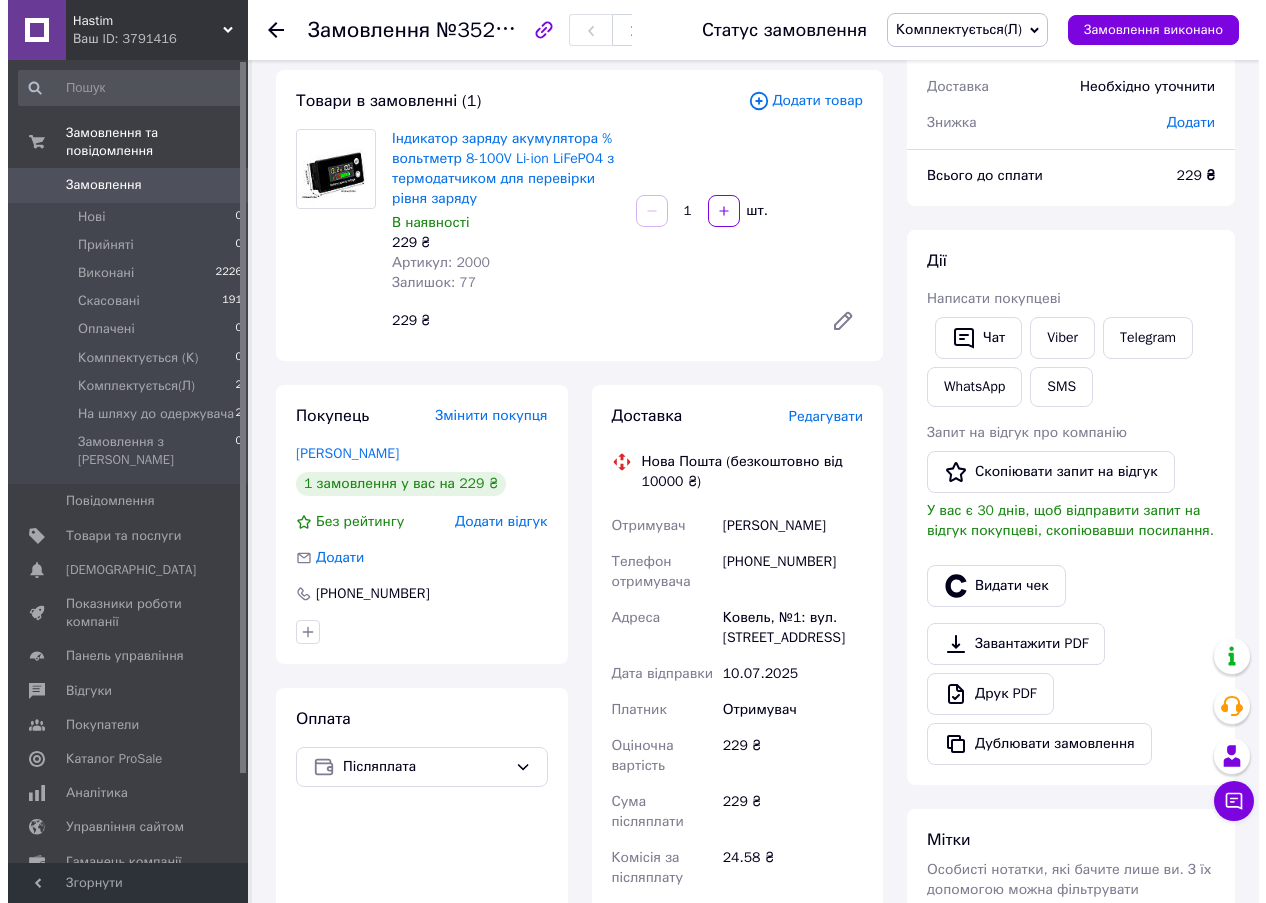 scroll, scrollTop: 0, scrollLeft: 0, axis: both 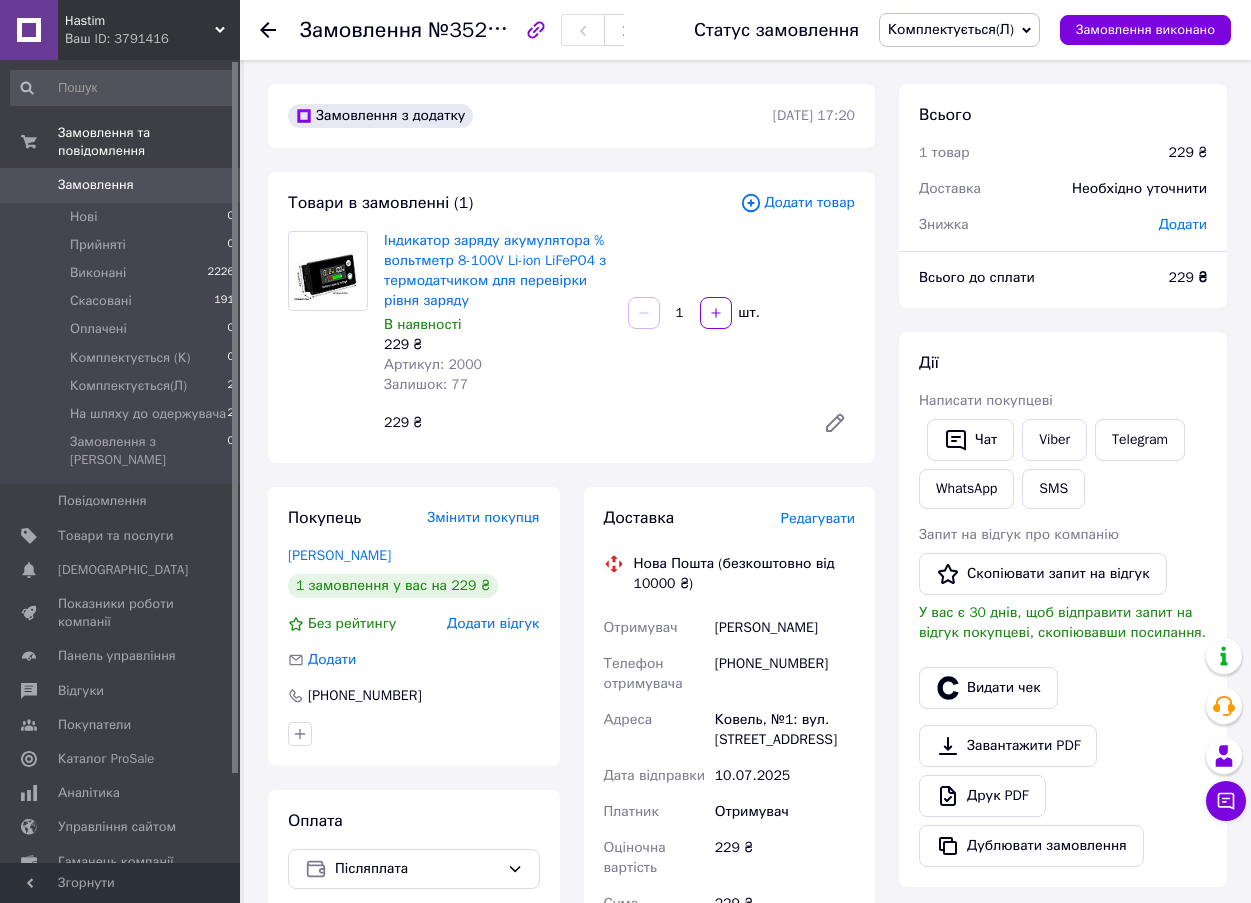 click on "Редагувати" at bounding box center [818, 518] 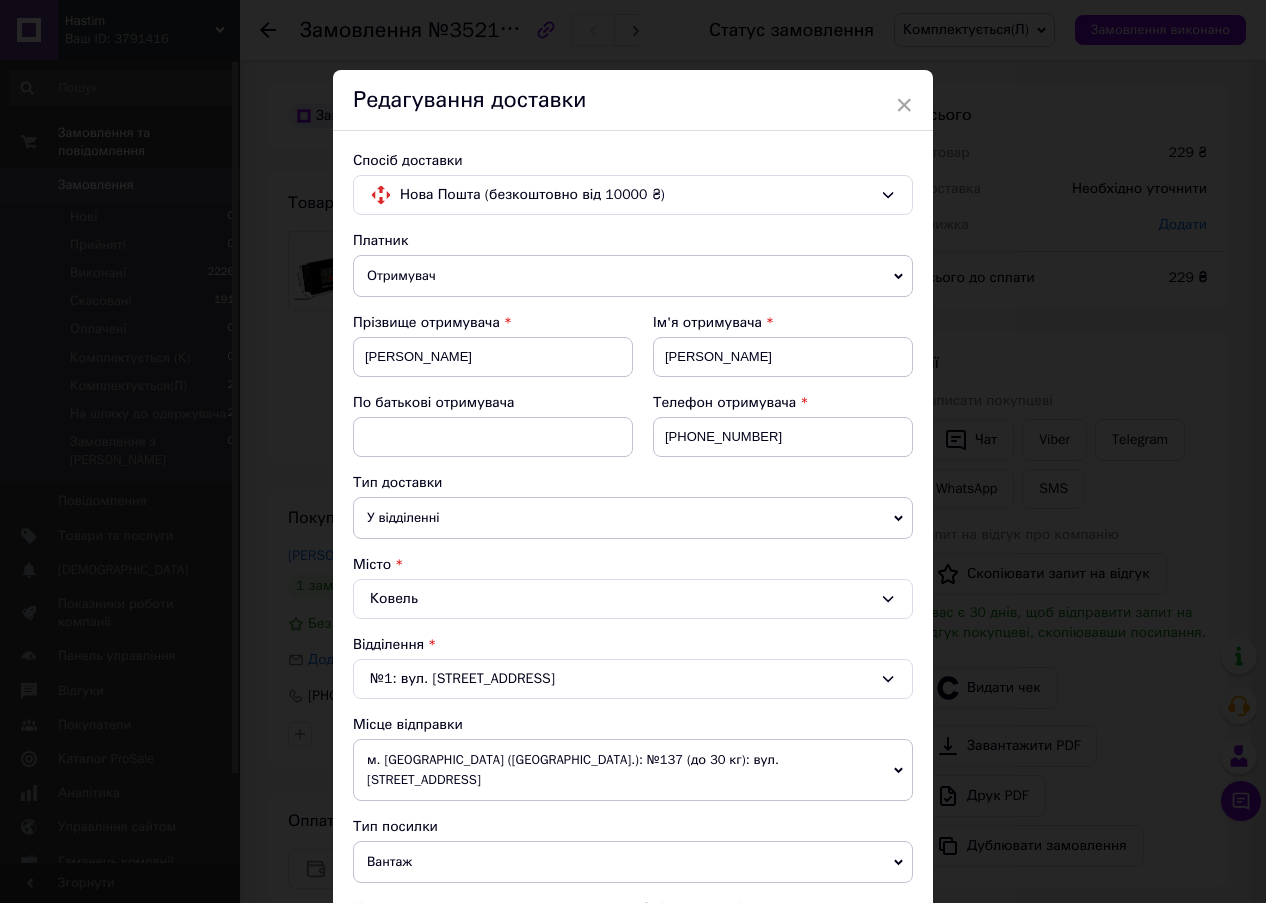 scroll, scrollTop: 400, scrollLeft: 0, axis: vertical 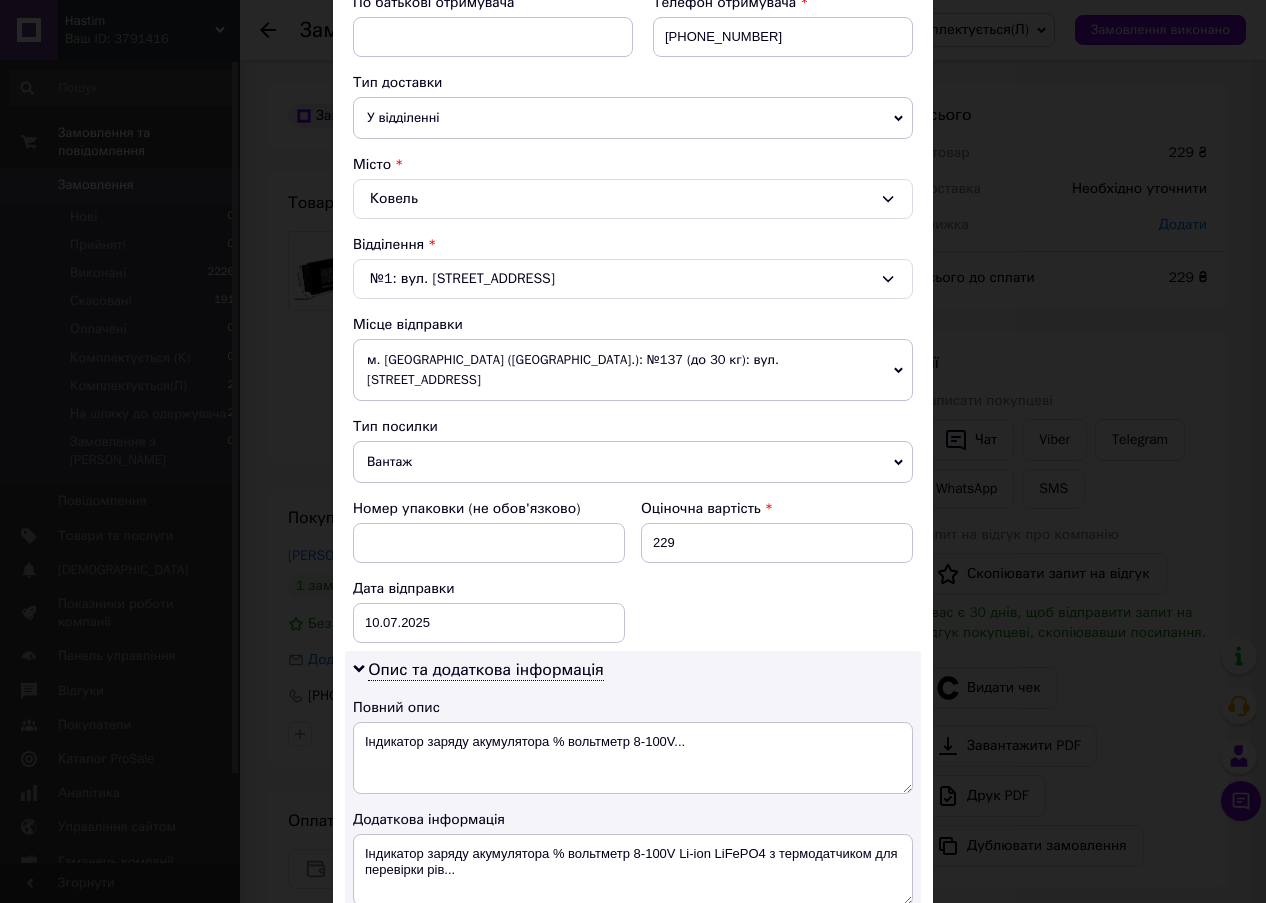 click on "м. Київ (Київська обл.): №137 (до 30 кг): вул. Садова 50-а, 115" at bounding box center [633, 370] 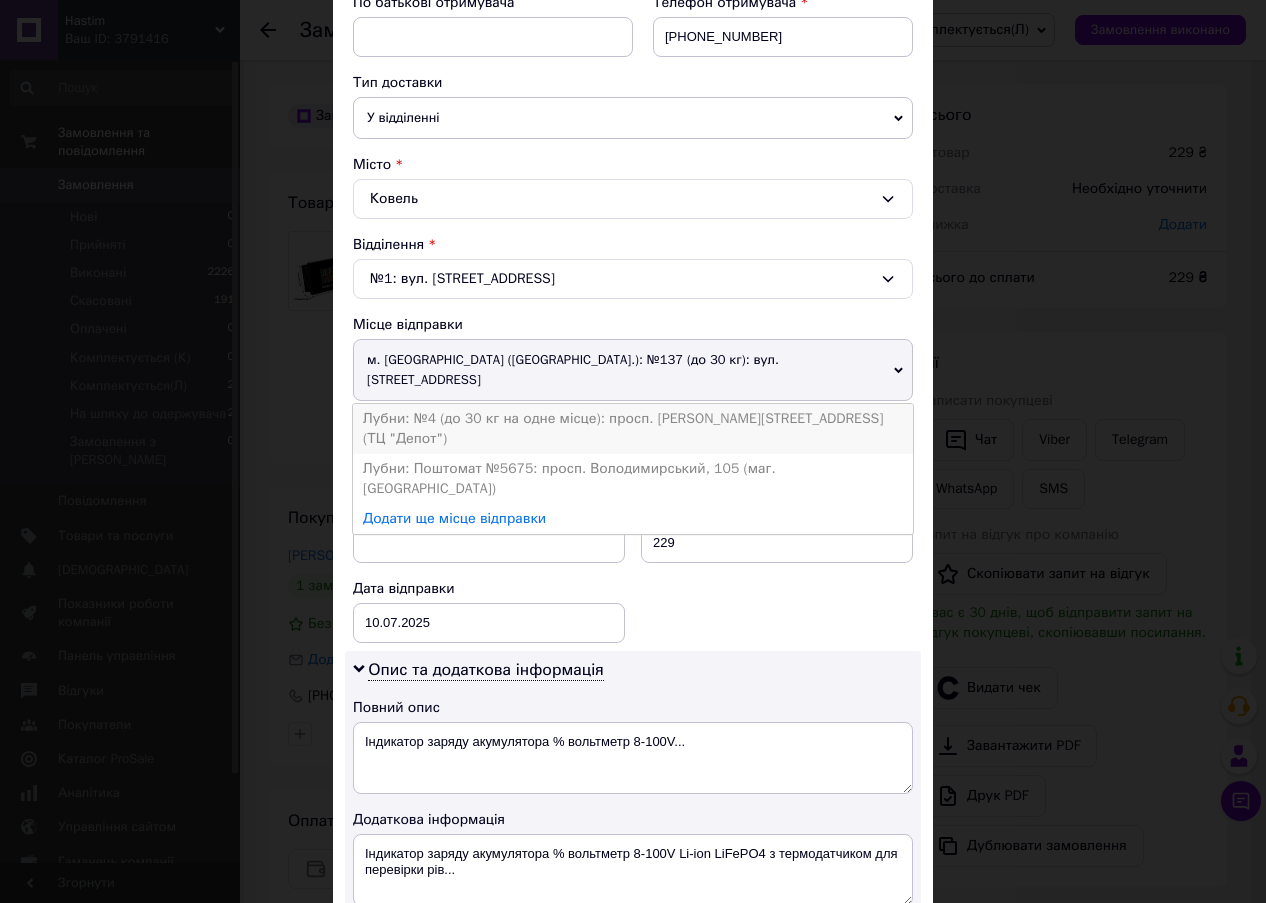 click on "Лубни: №4 (до 30 кг на одне місце): просп. Володимирський, 98 (ТЦ "Депот")" at bounding box center [633, 429] 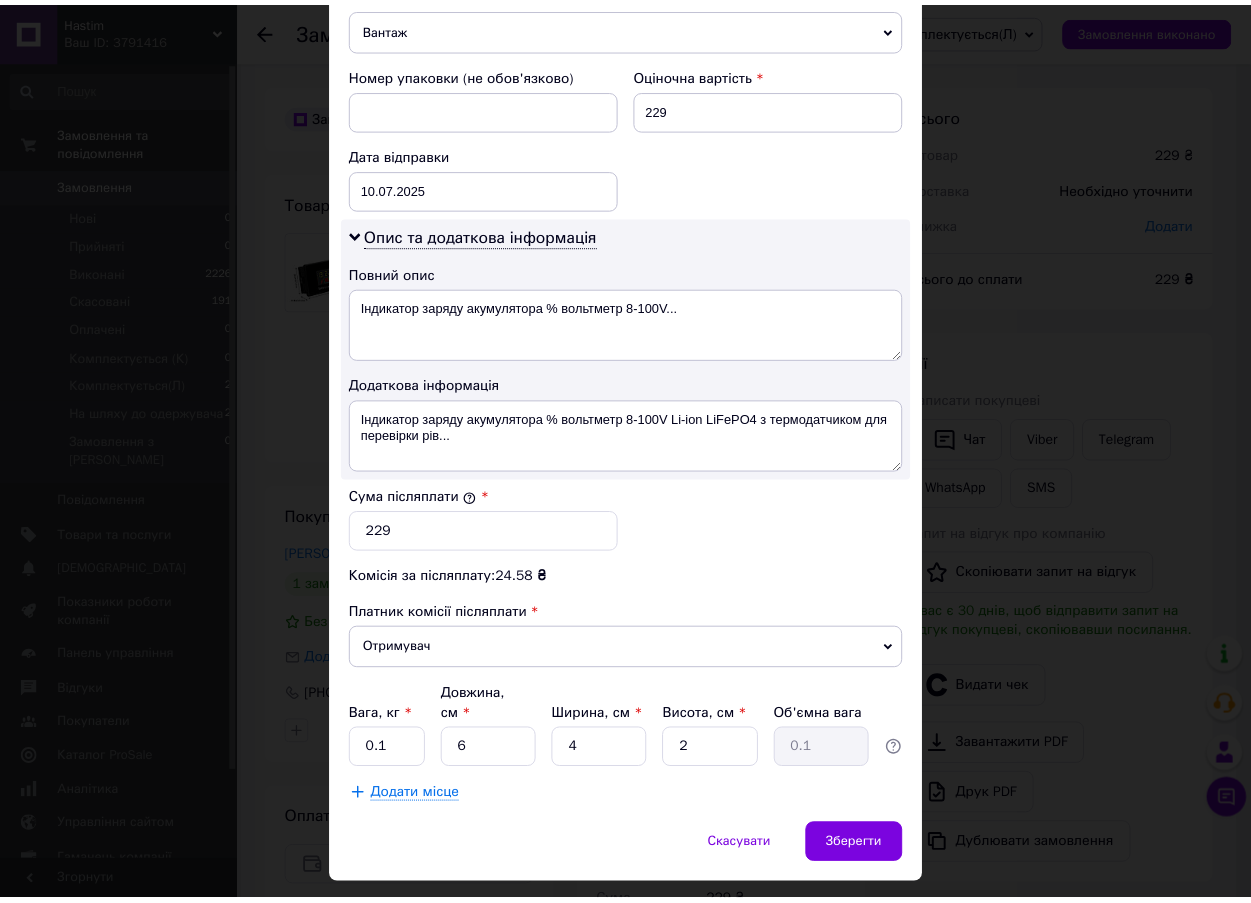 scroll, scrollTop: 847, scrollLeft: 0, axis: vertical 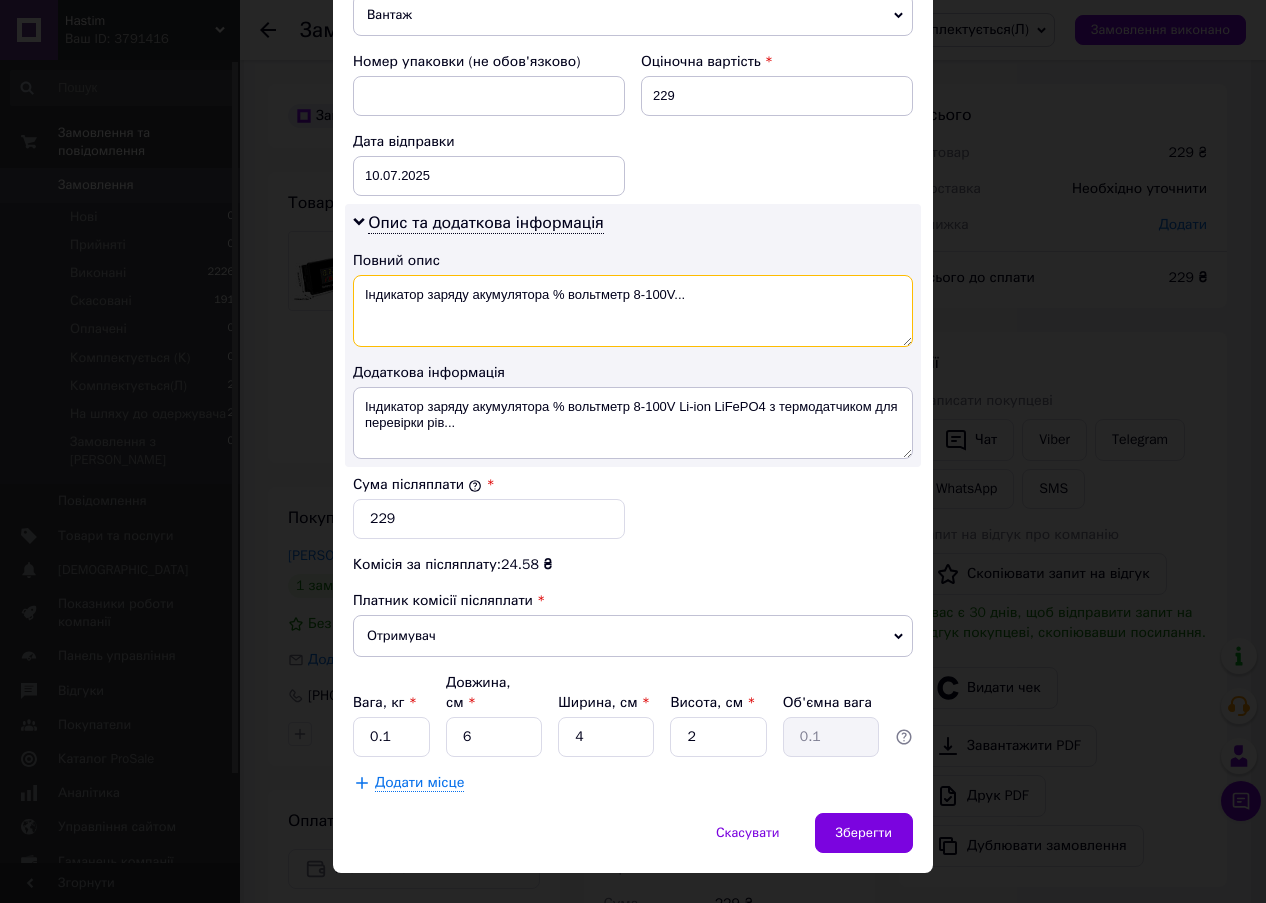 drag, startPoint x: 547, startPoint y: 275, endPoint x: 726, endPoint y: 283, distance: 179.17868 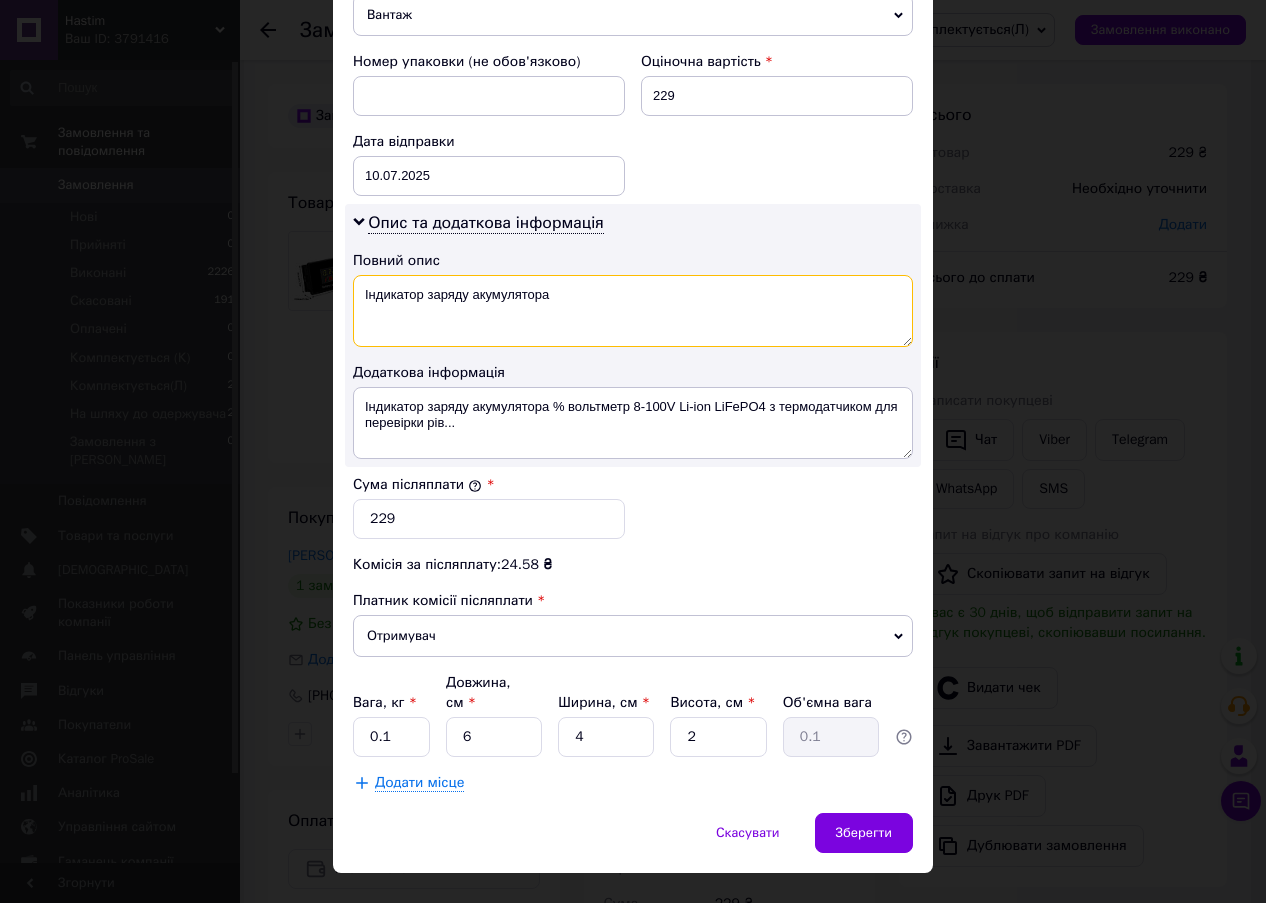 type on "Індикатор заряду акумулятора" 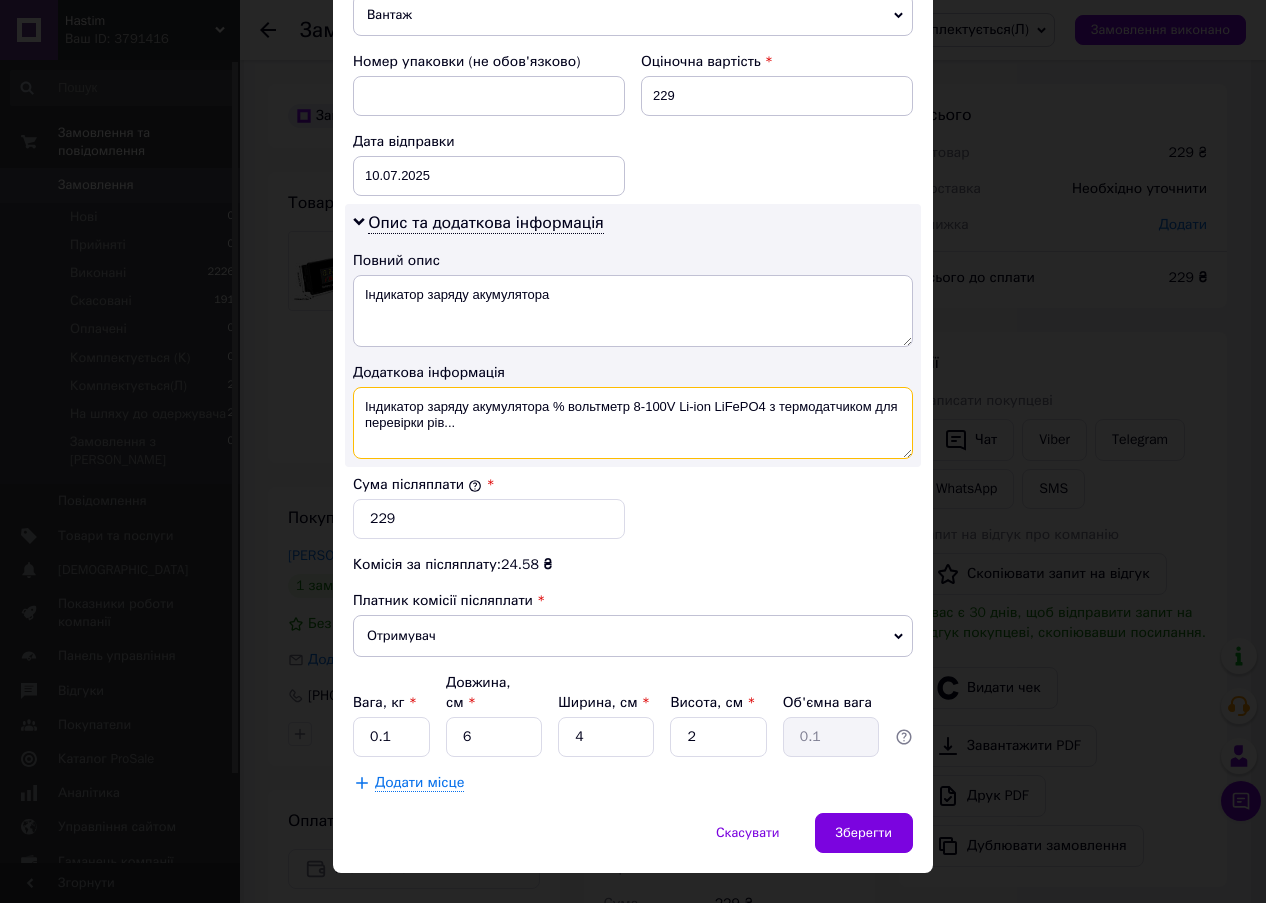 drag, startPoint x: 466, startPoint y: 388, endPoint x: 556, endPoint y: 427, distance: 98.08669 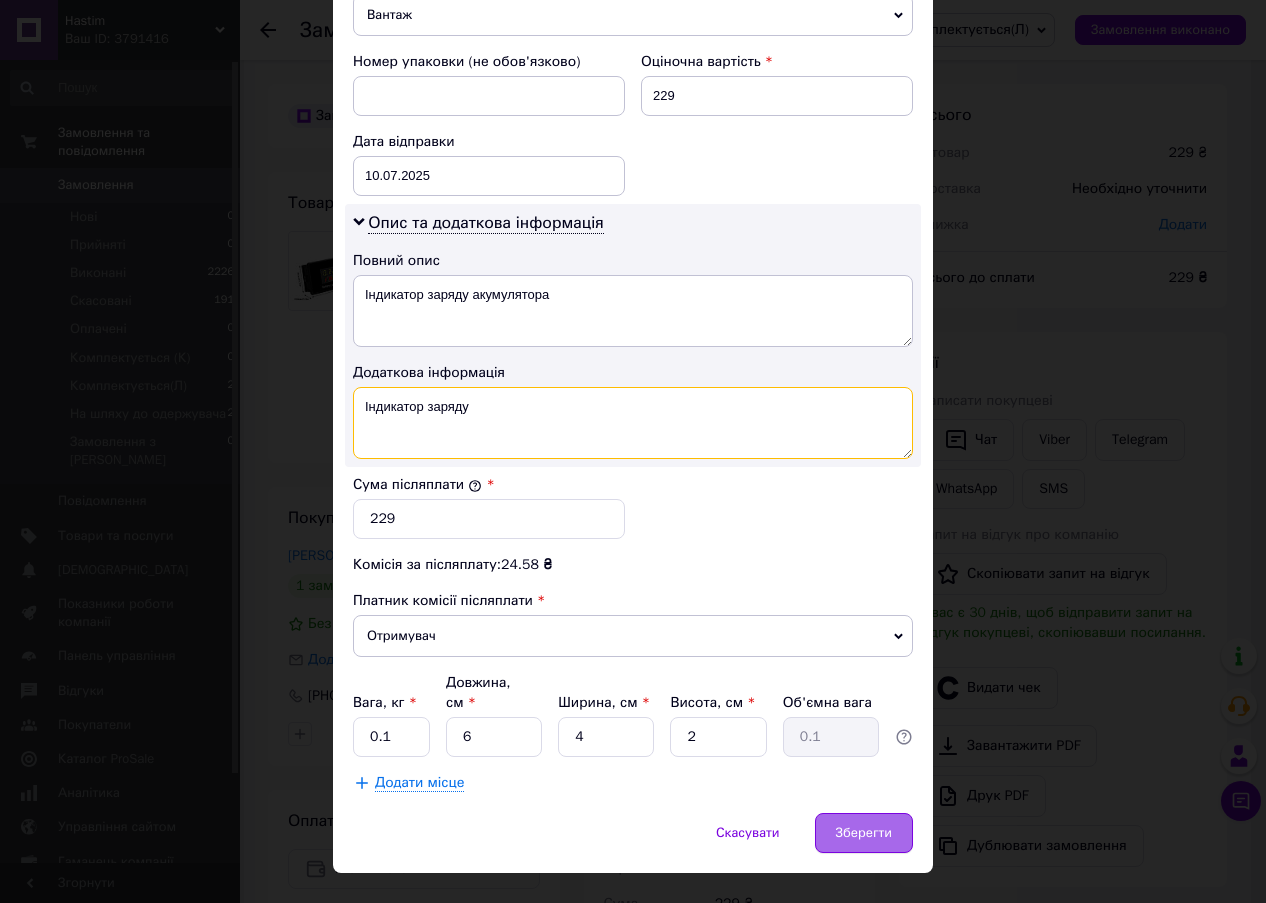 type on "Індикатор заряду" 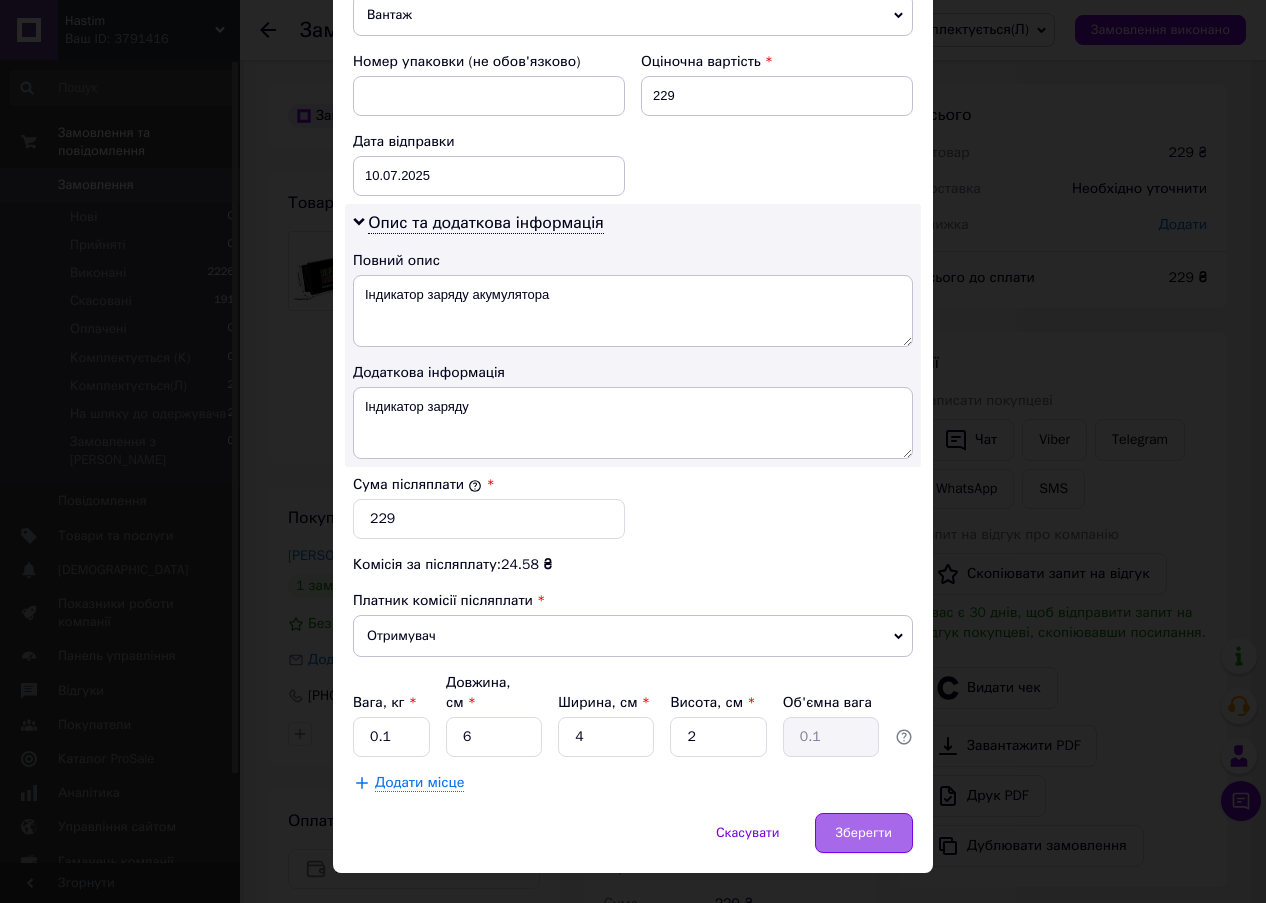 click on "Зберегти" at bounding box center [864, 833] 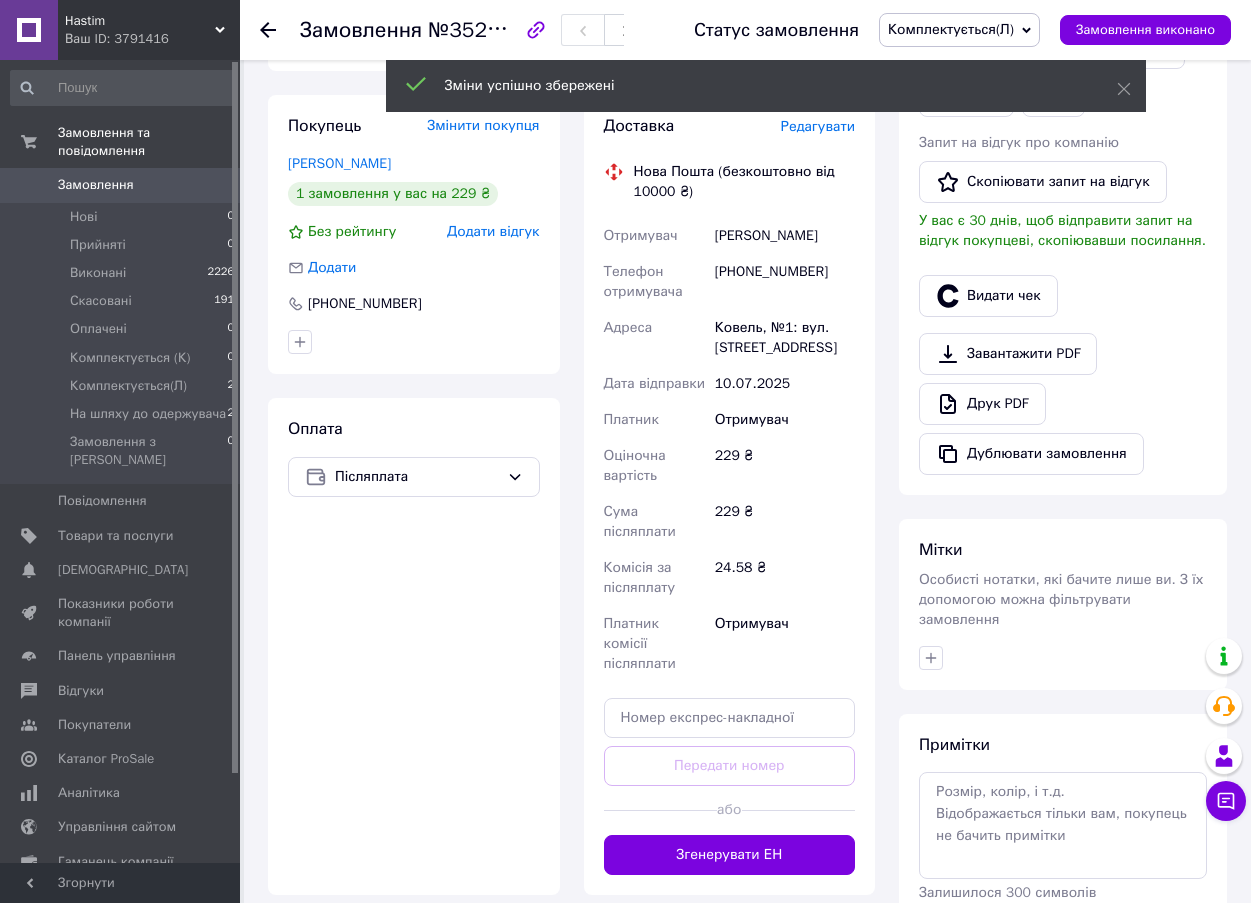 scroll, scrollTop: 400, scrollLeft: 0, axis: vertical 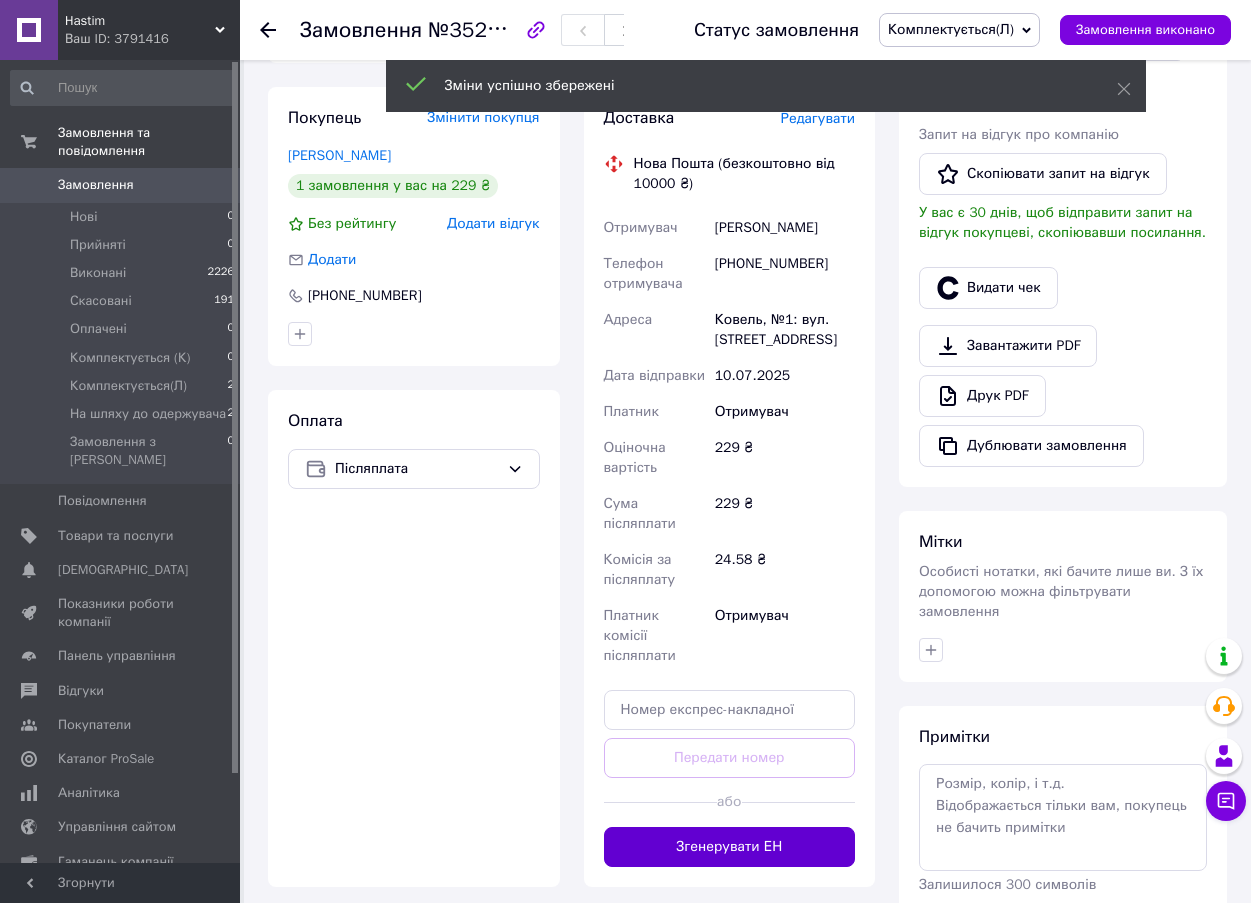 click on "Згенерувати ЕН" at bounding box center (730, 847) 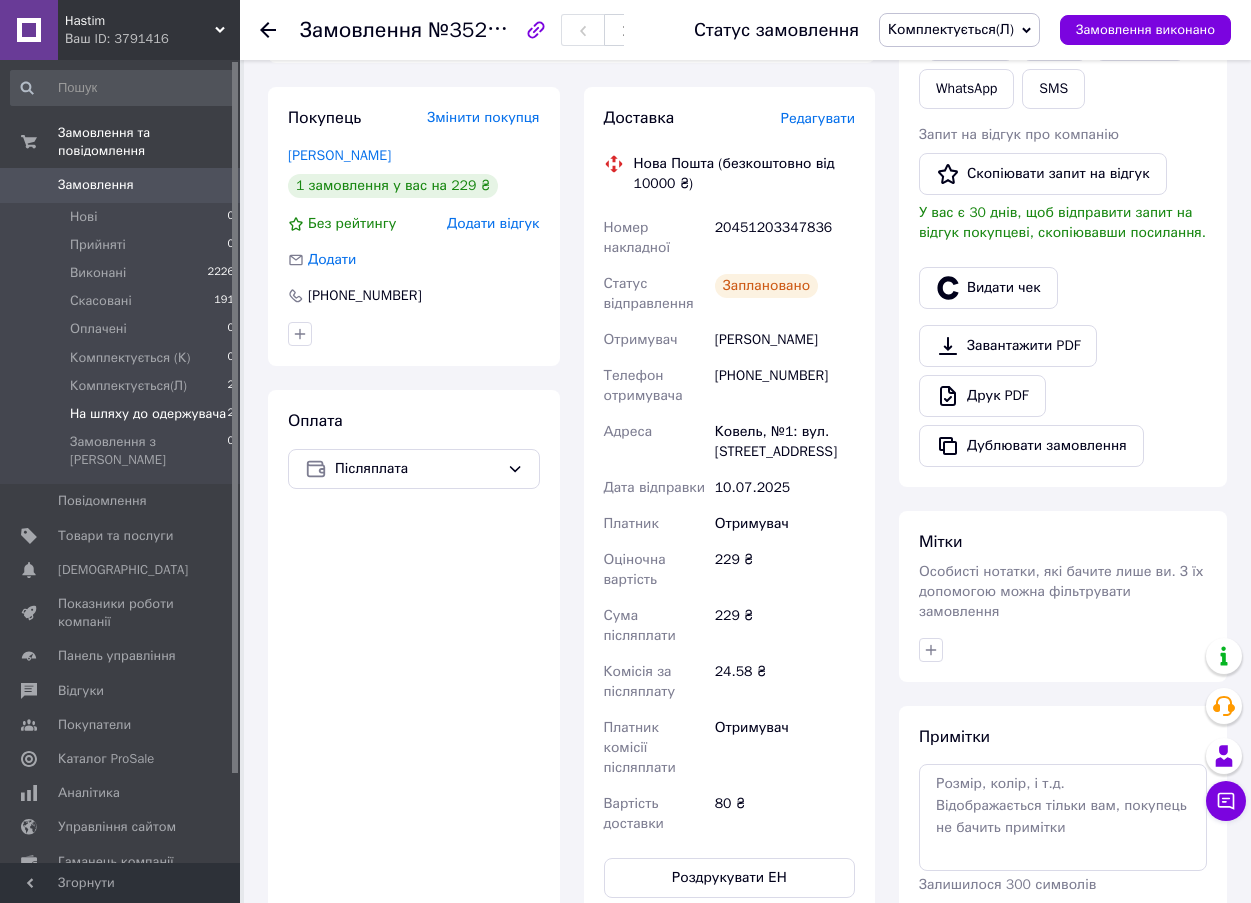 click on "На шляху до одержувача" at bounding box center (148, 414) 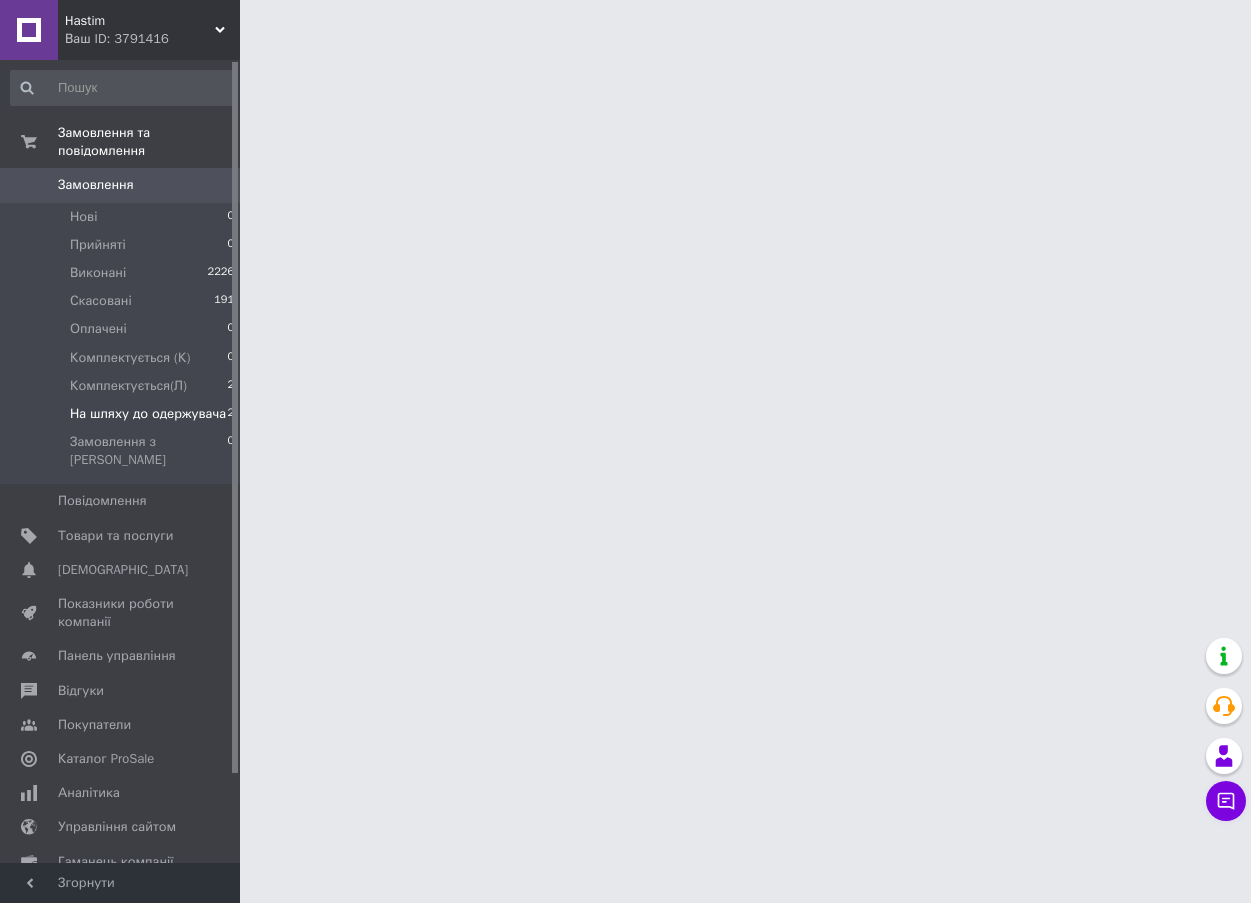 scroll, scrollTop: 0, scrollLeft: 0, axis: both 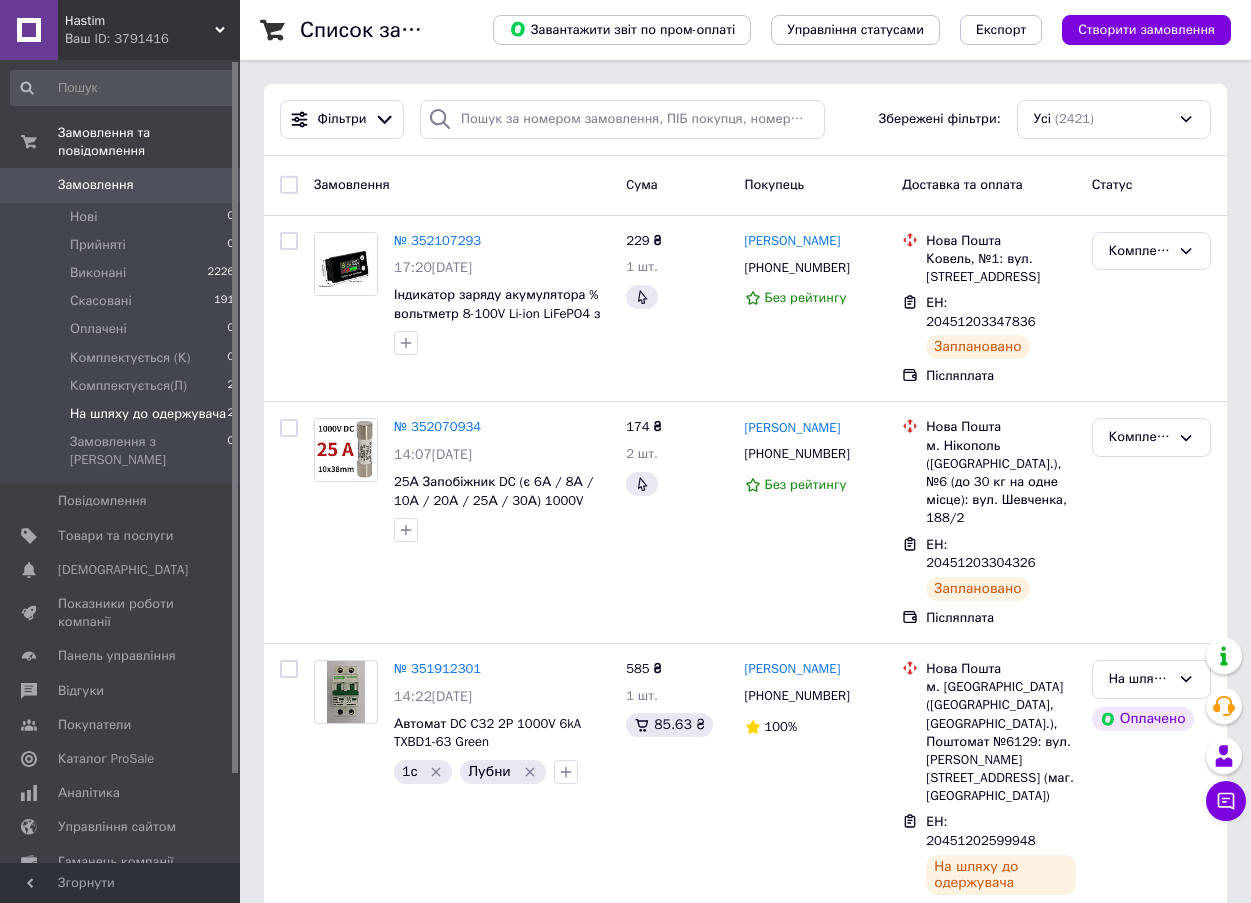 click on "На шляху до одержувача" at bounding box center [148, 414] 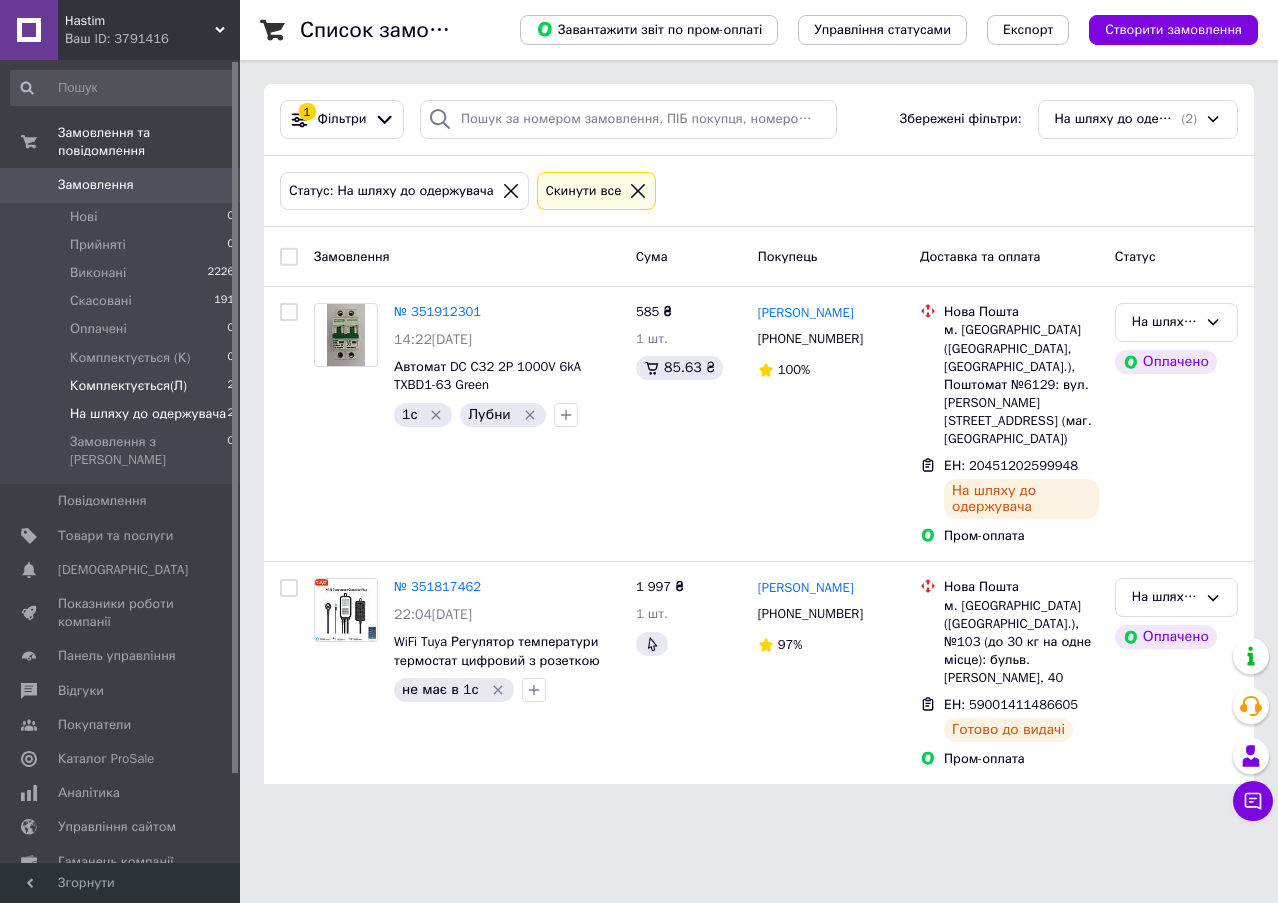 click on "Комплектується(Л)" at bounding box center [128, 386] 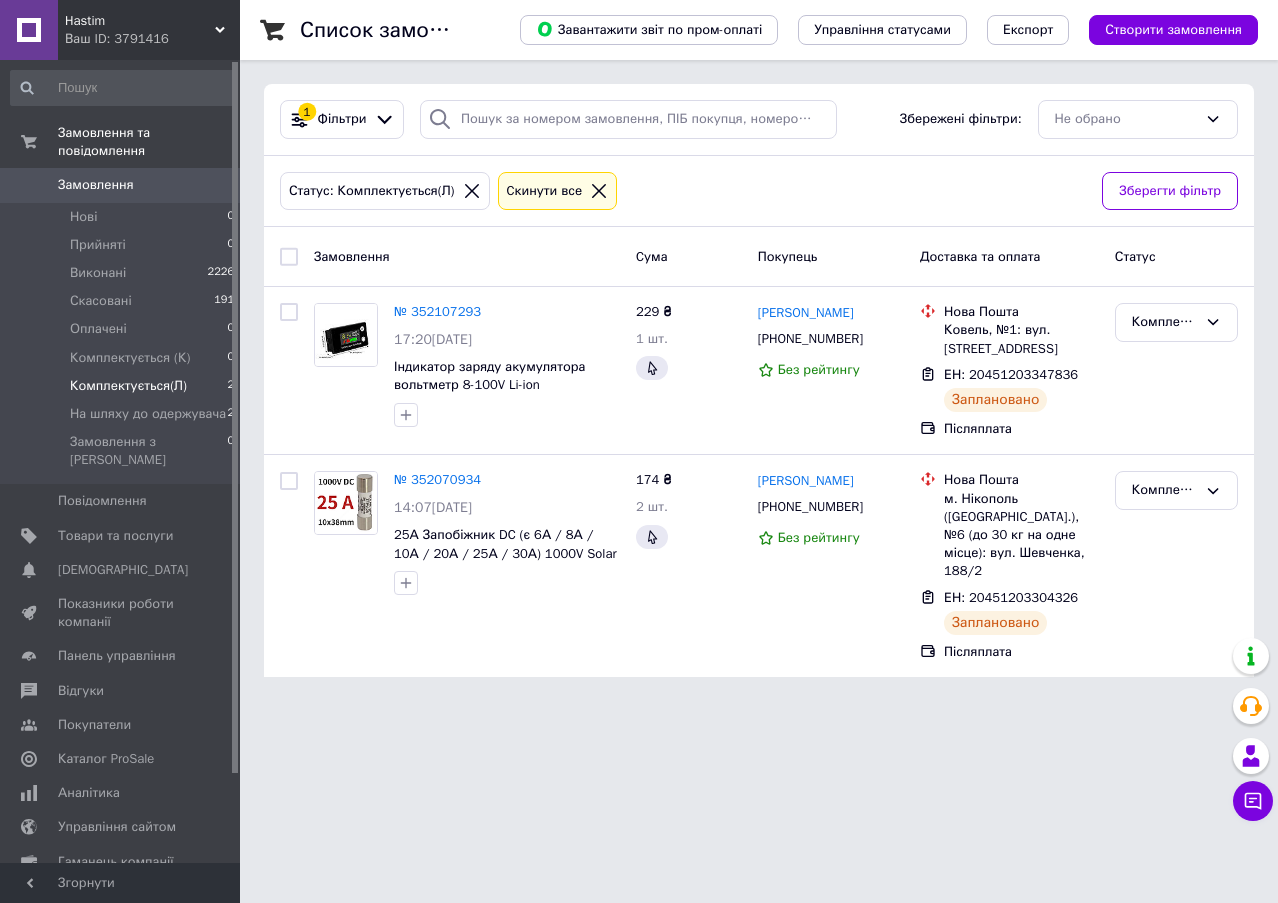 click at bounding box center (289, 257) 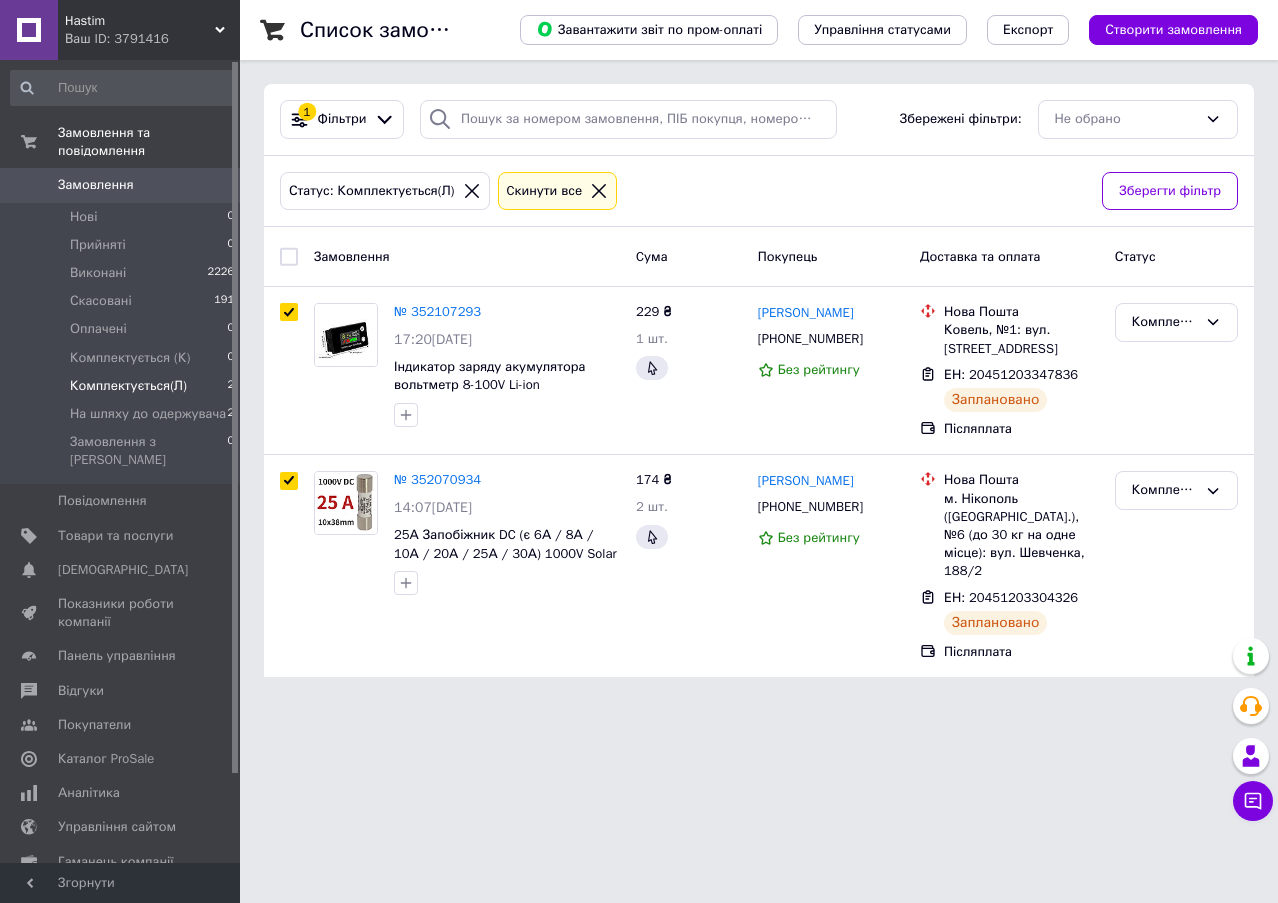 checkbox on "true" 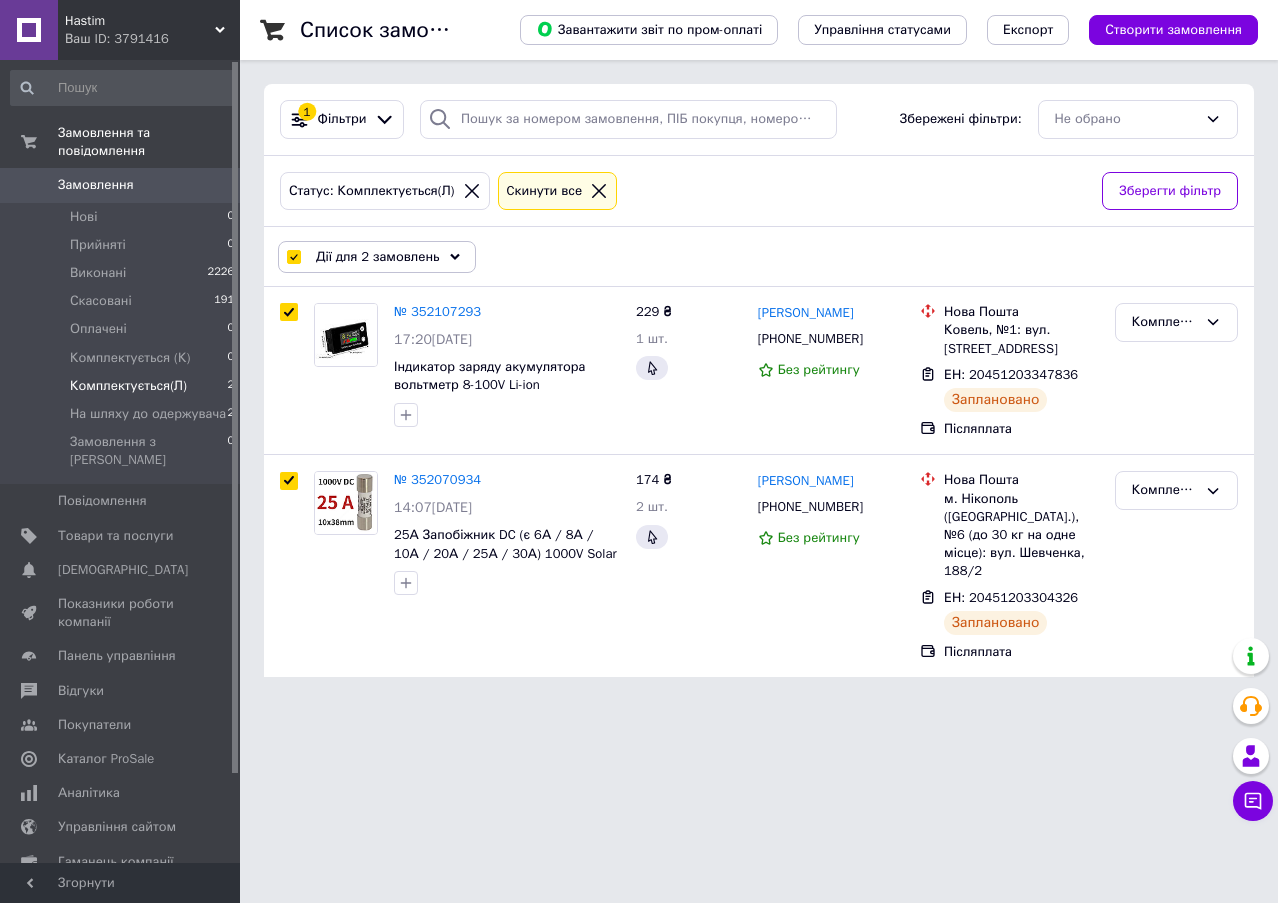 click on "Дії для 2 замовлень" at bounding box center [378, 257] 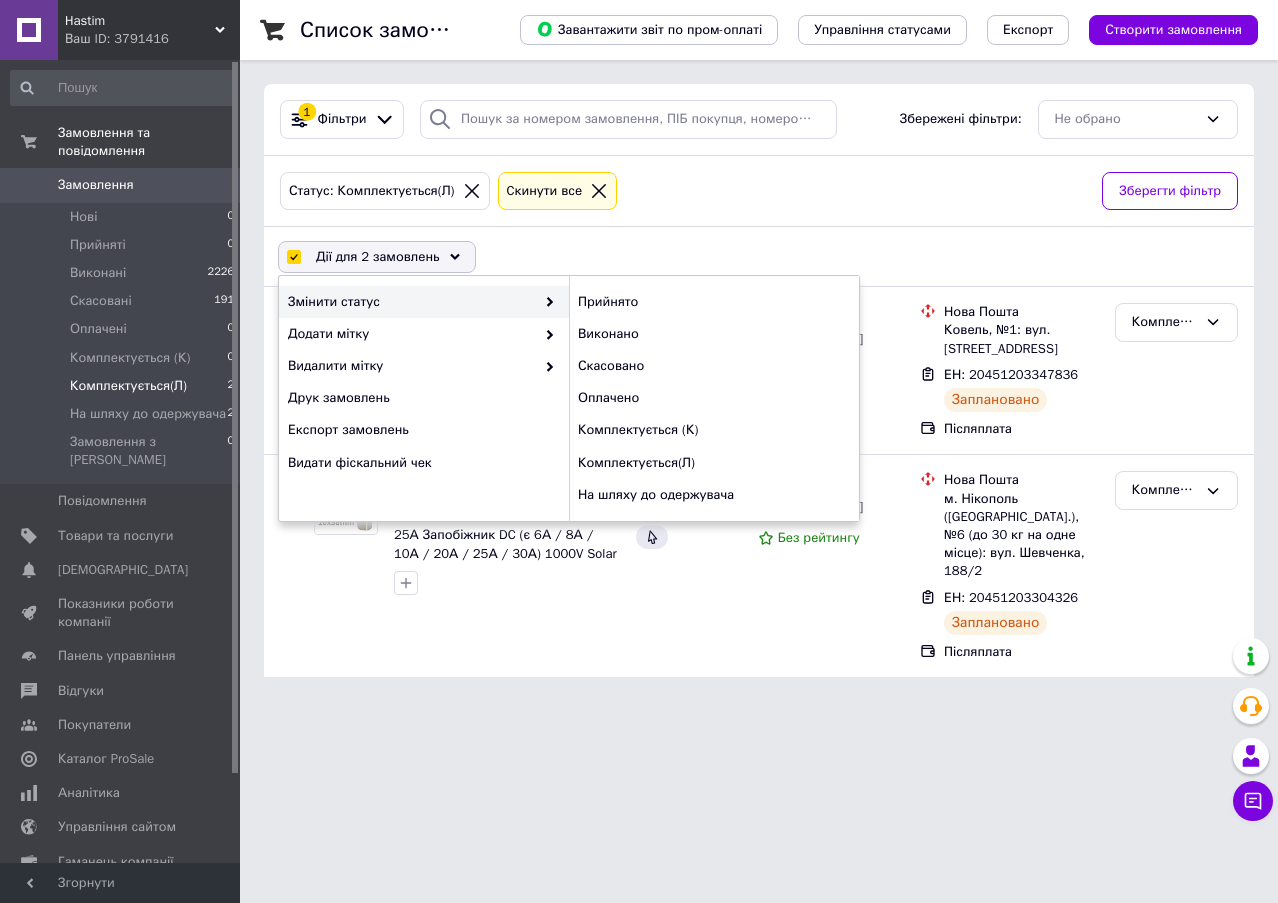 click on "Змінити статус" at bounding box center [411, 302] 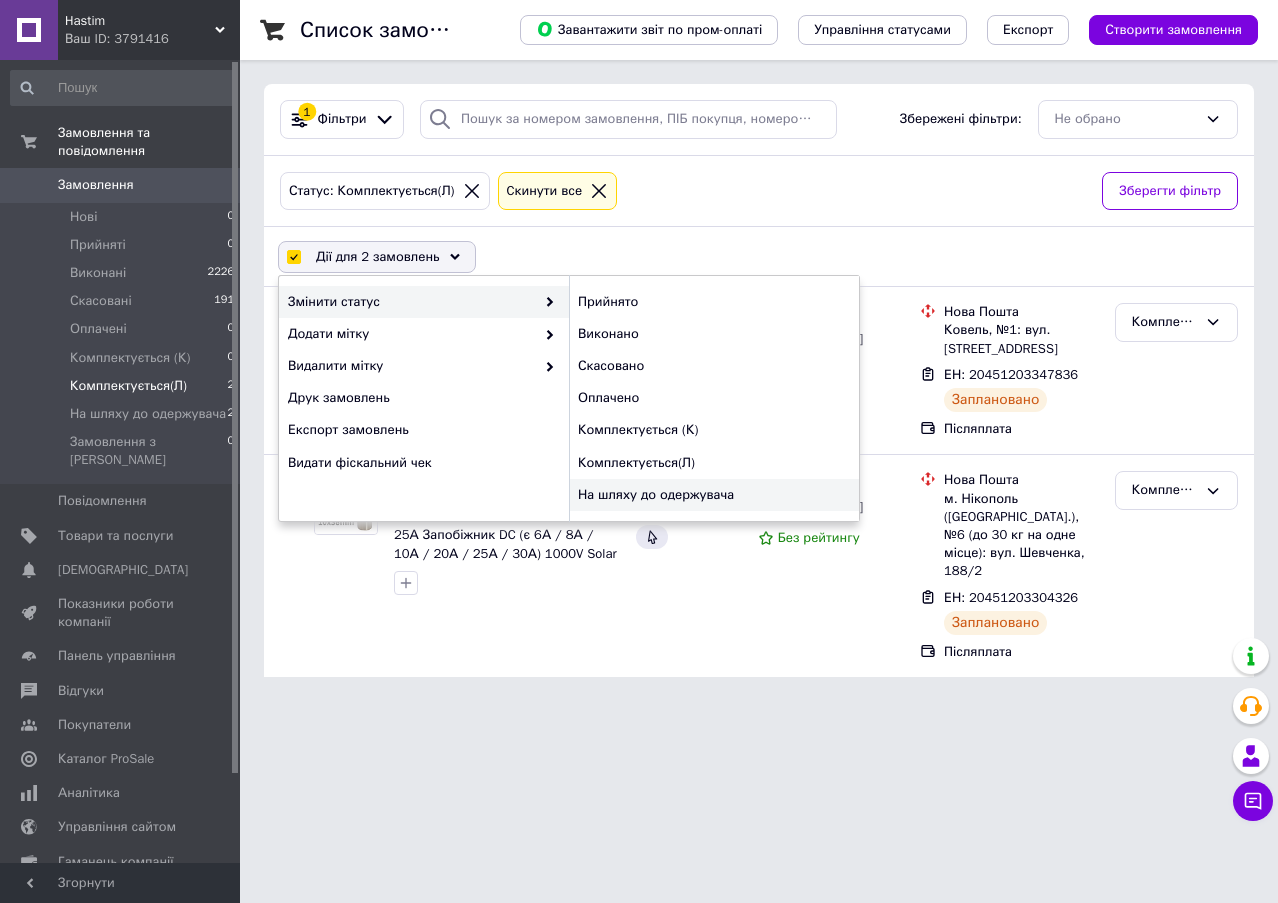 click on "На шляху до одержувача" at bounding box center [714, 495] 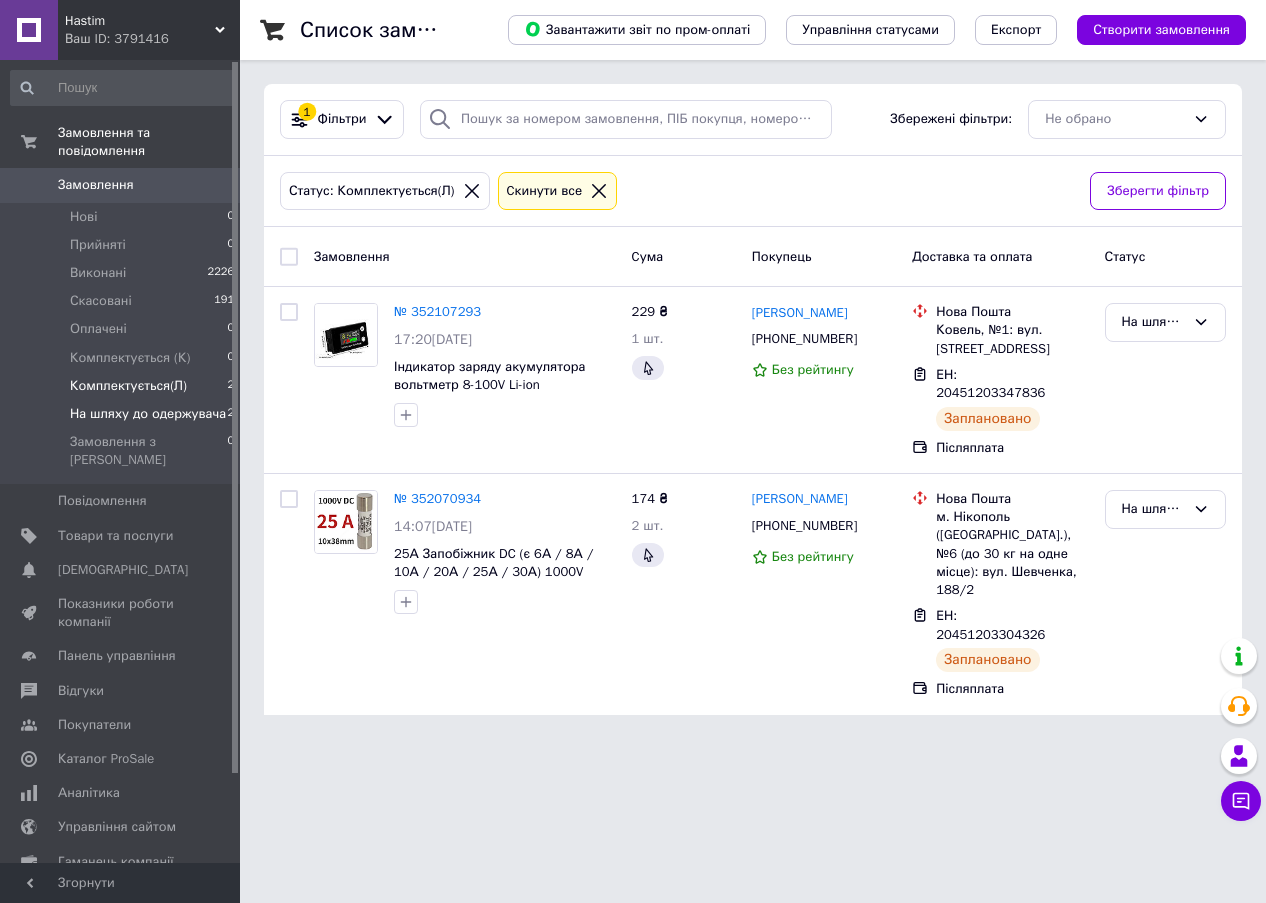 click on "На шляху до одержувача" at bounding box center [148, 414] 